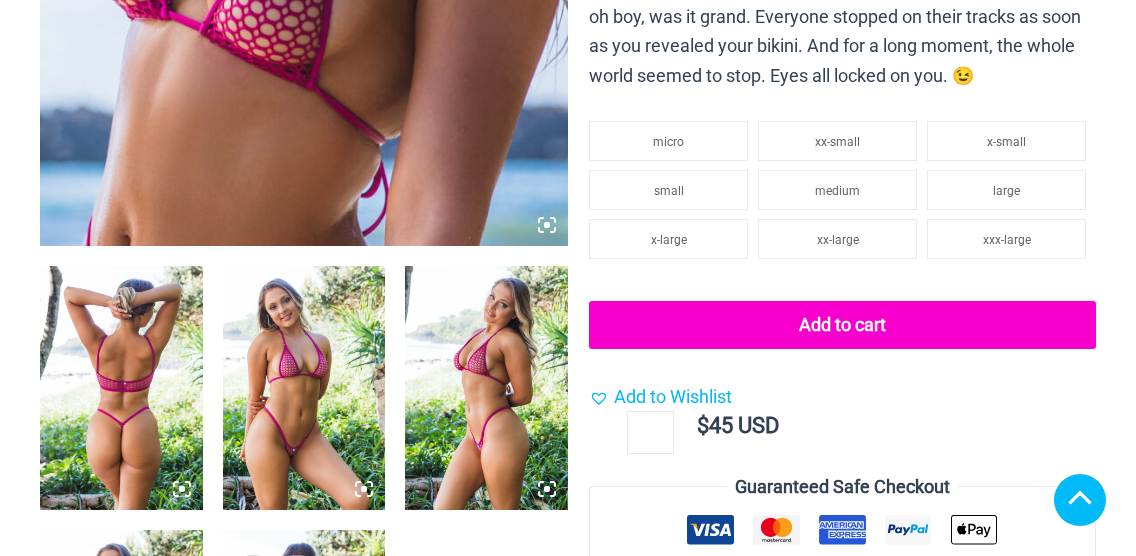 scroll, scrollTop: 1066, scrollLeft: 0, axis: vertical 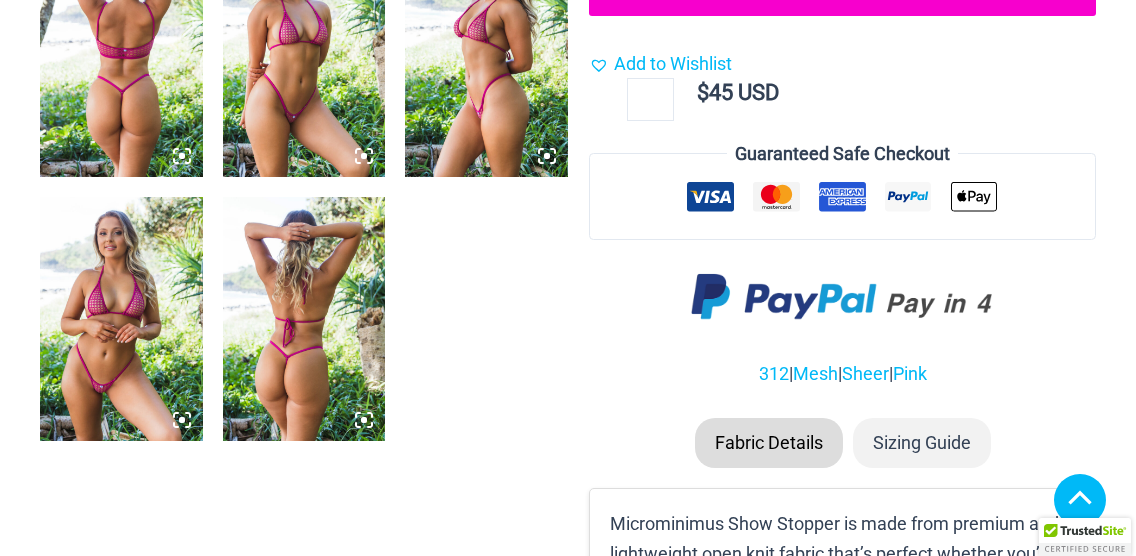 click at bounding box center [121, 319] 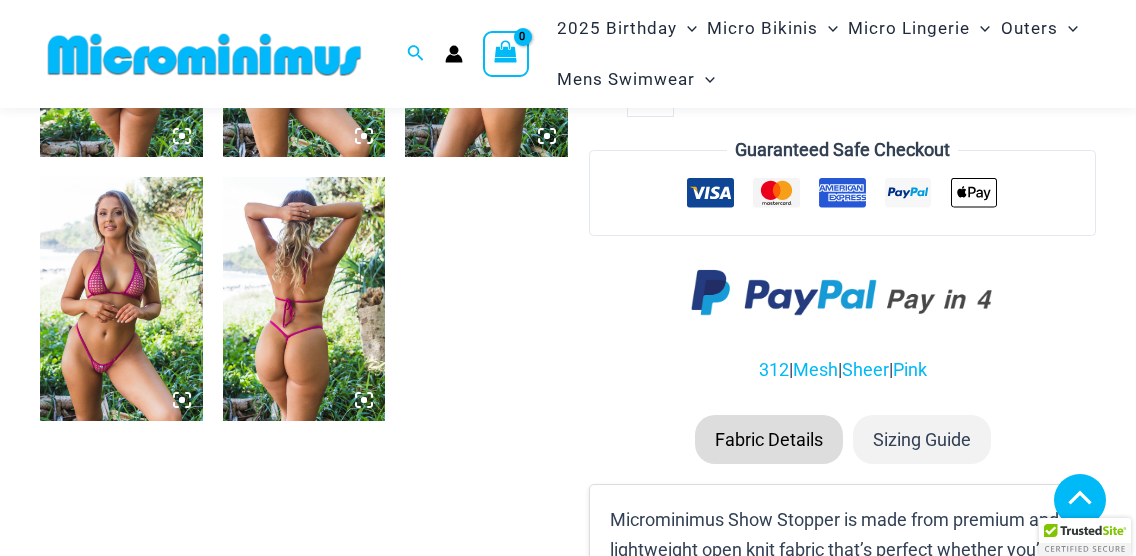 scroll, scrollTop: 380, scrollLeft: 0, axis: vertical 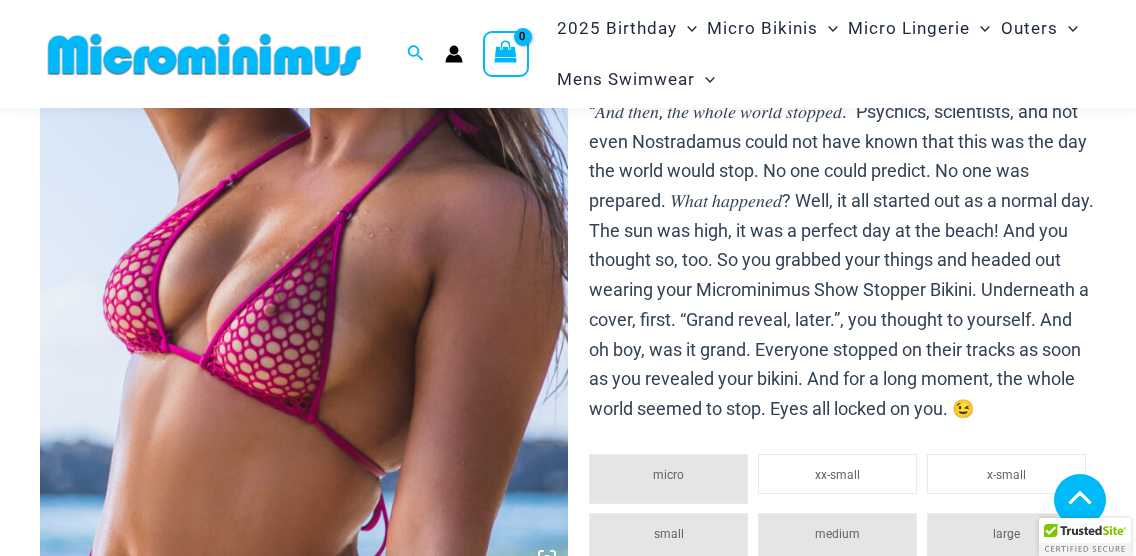 click at bounding box center (304, 721) 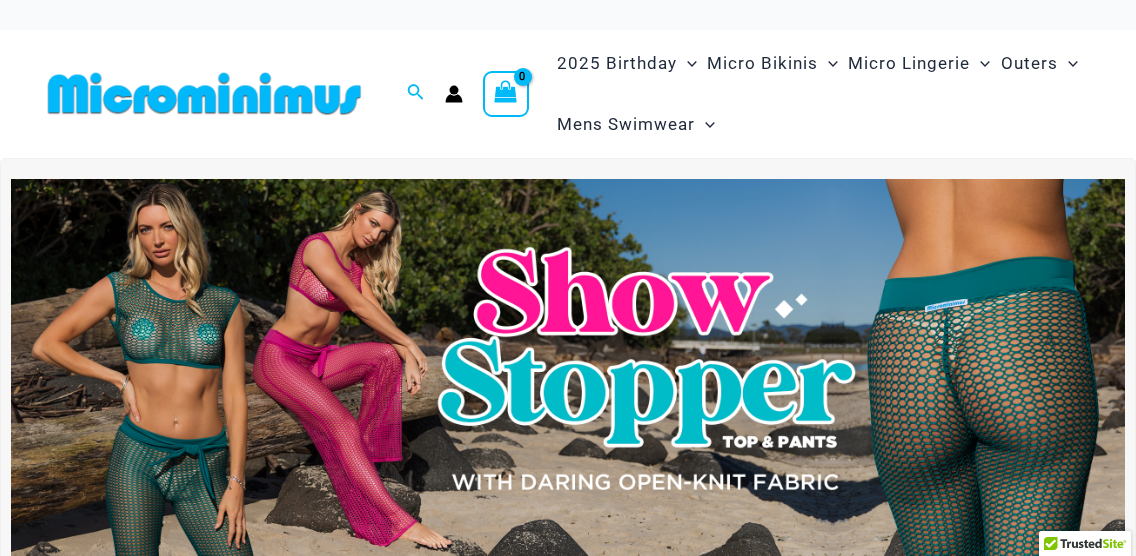 scroll, scrollTop: 0, scrollLeft: 0, axis: both 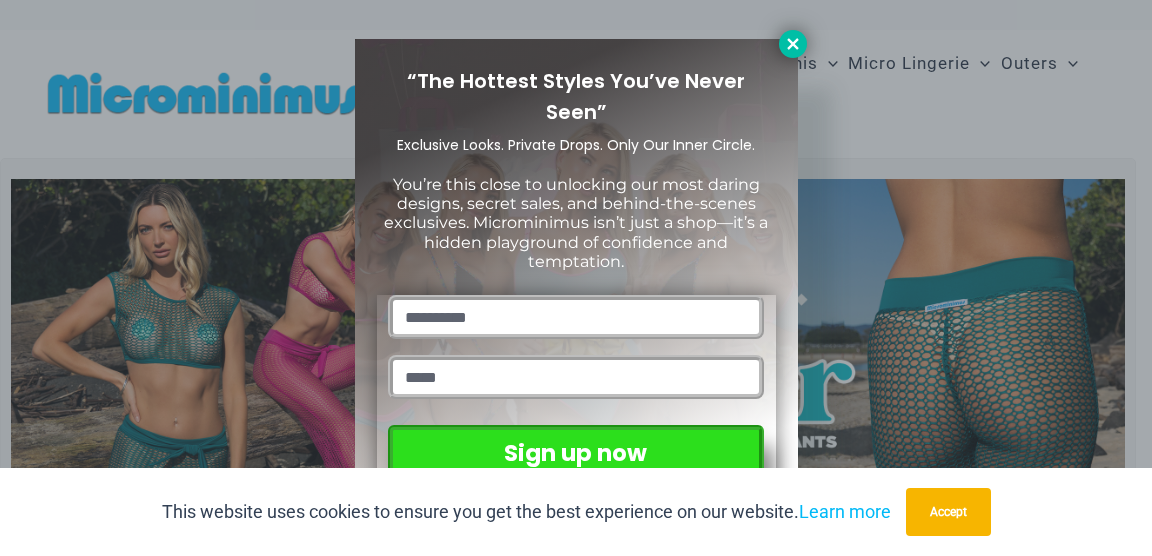 click 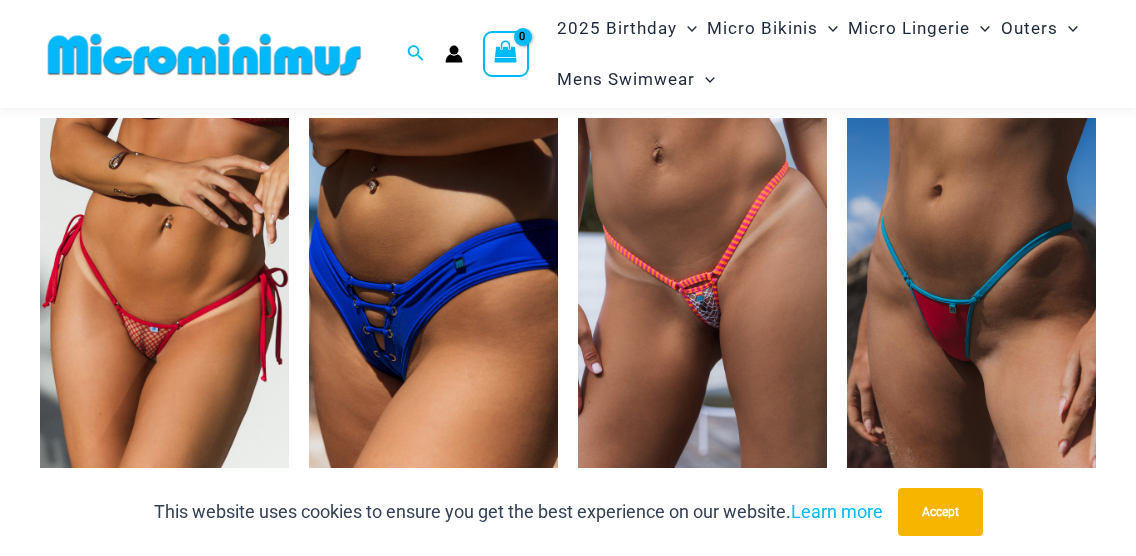 scroll, scrollTop: 4713, scrollLeft: 0, axis: vertical 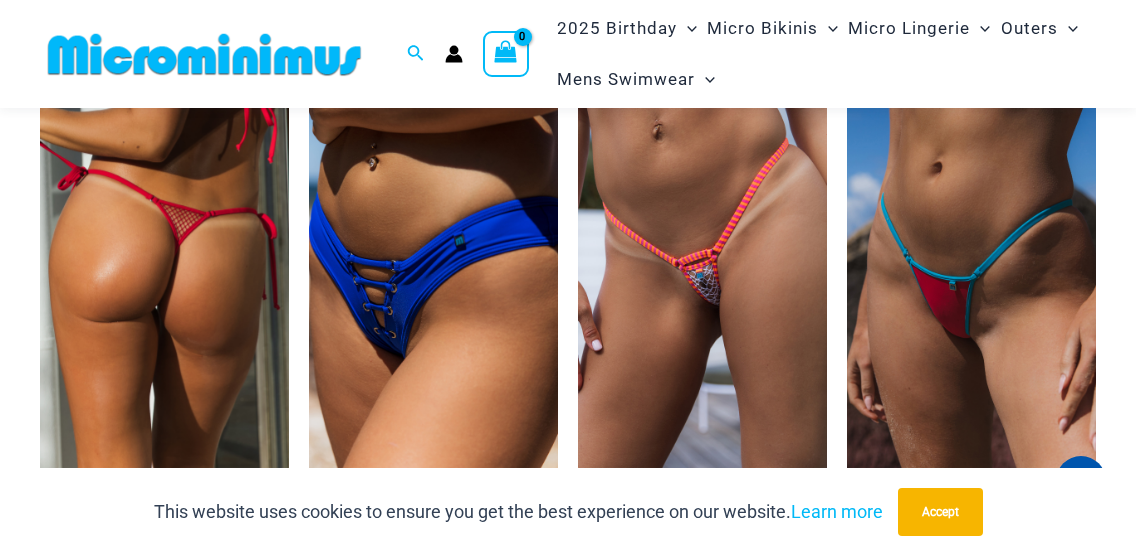click at bounding box center [164, 282] 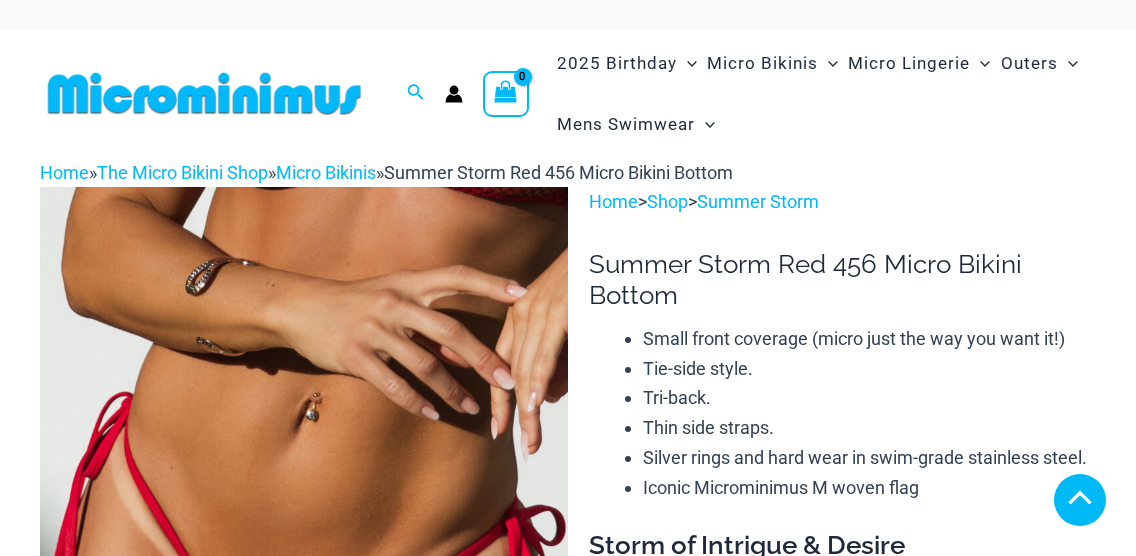 scroll, scrollTop: 333, scrollLeft: 0, axis: vertical 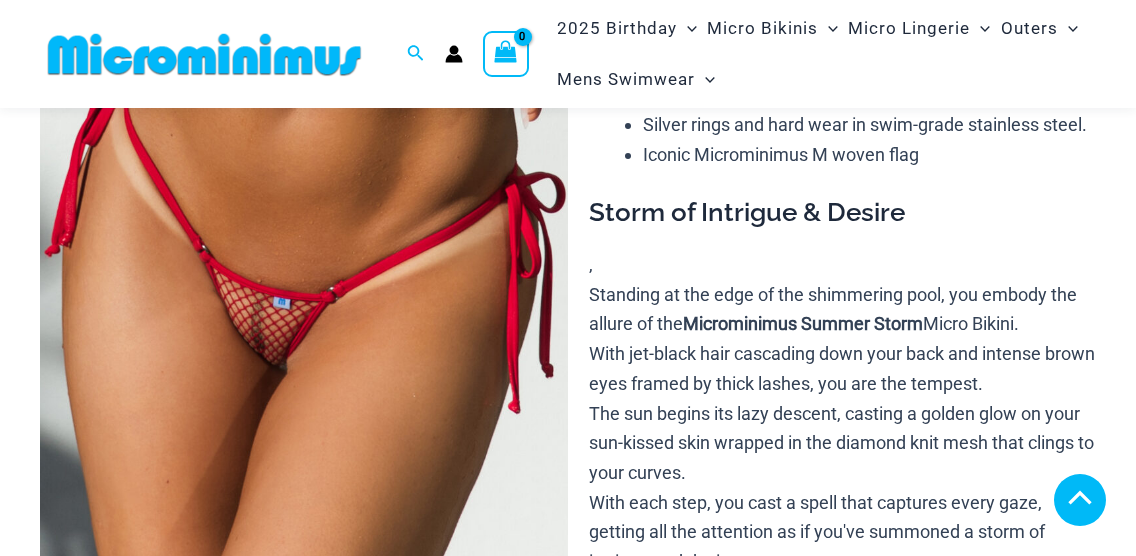 click at bounding box center [304, 250] 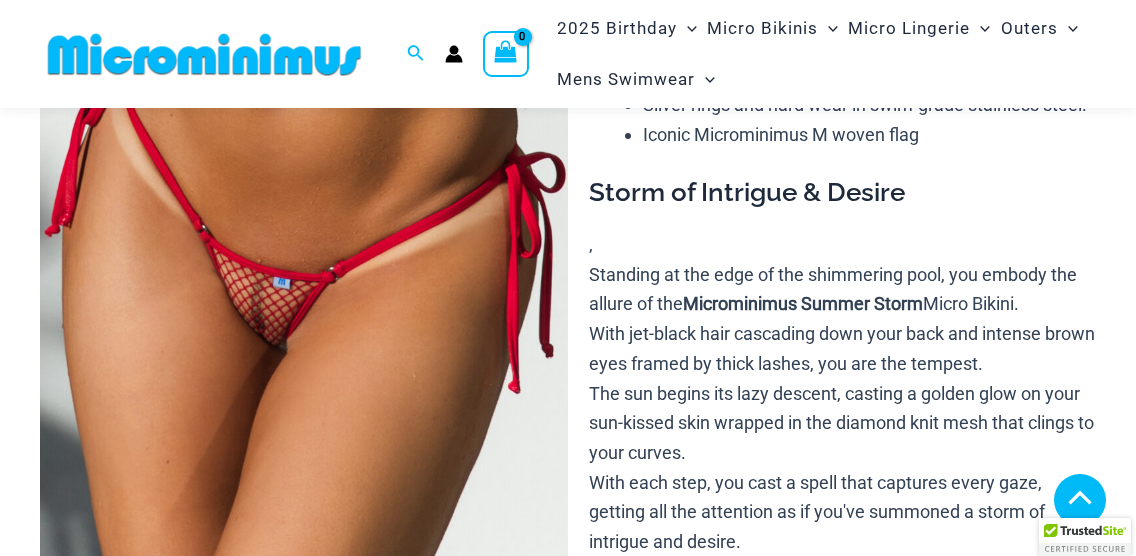 select 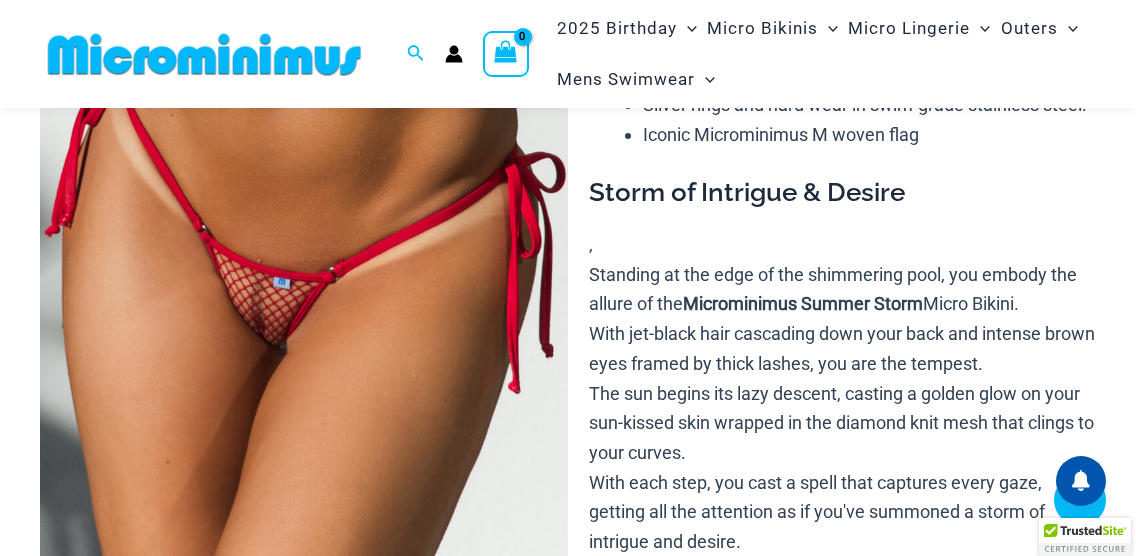 click at bounding box center (304, 768) 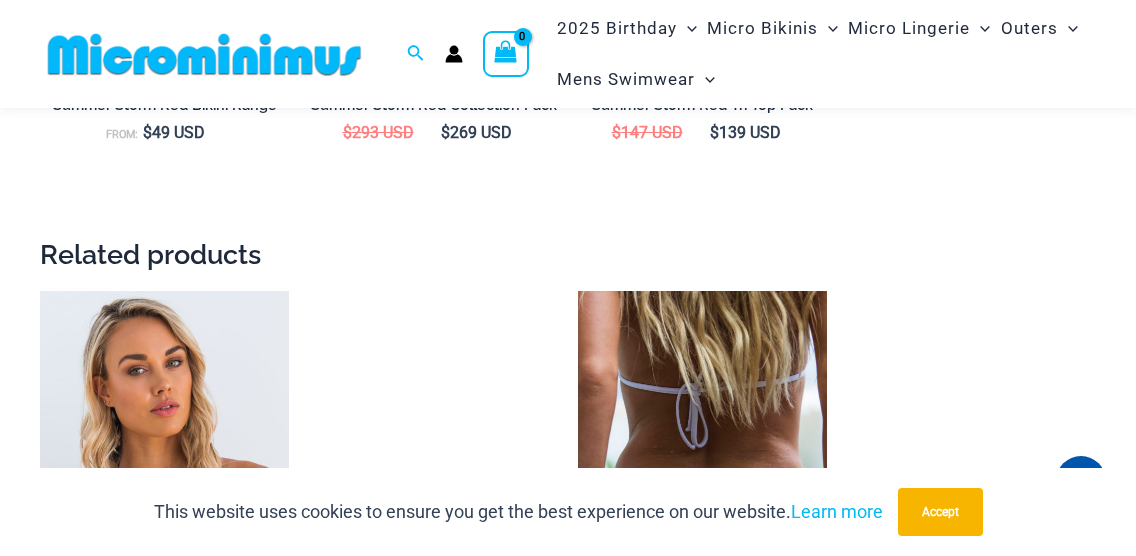 scroll, scrollTop: 2266, scrollLeft: 0, axis: vertical 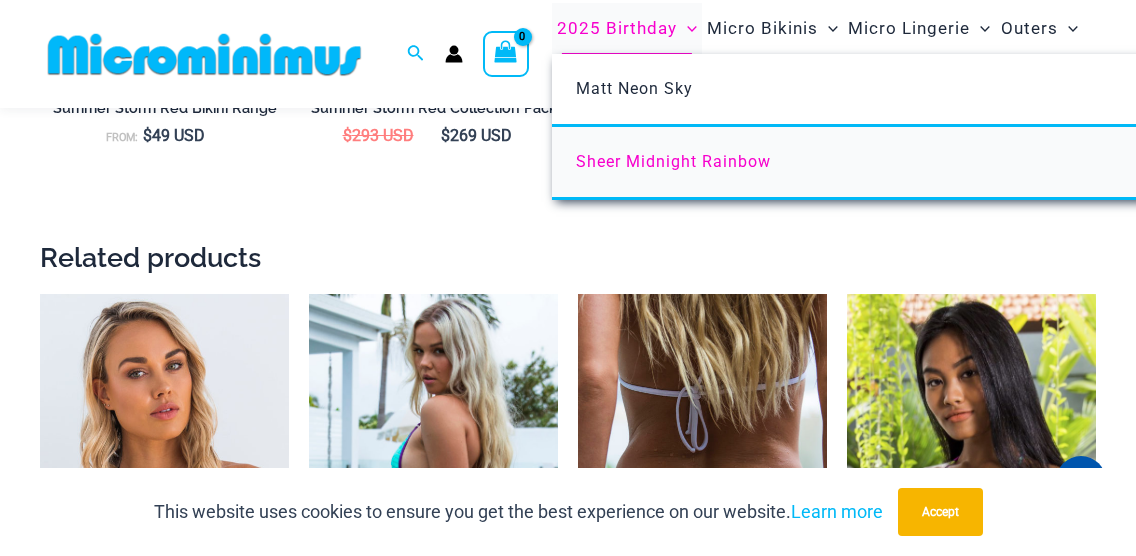 click on "Sheer Midnight Rainbow" at bounding box center [673, 161] 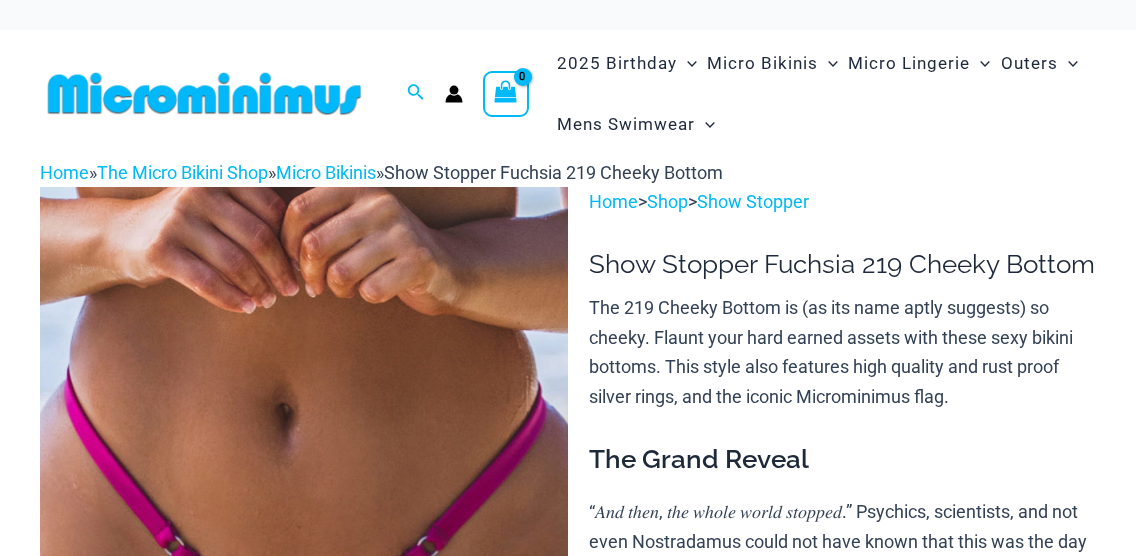 scroll, scrollTop: 266, scrollLeft: 0, axis: vertical 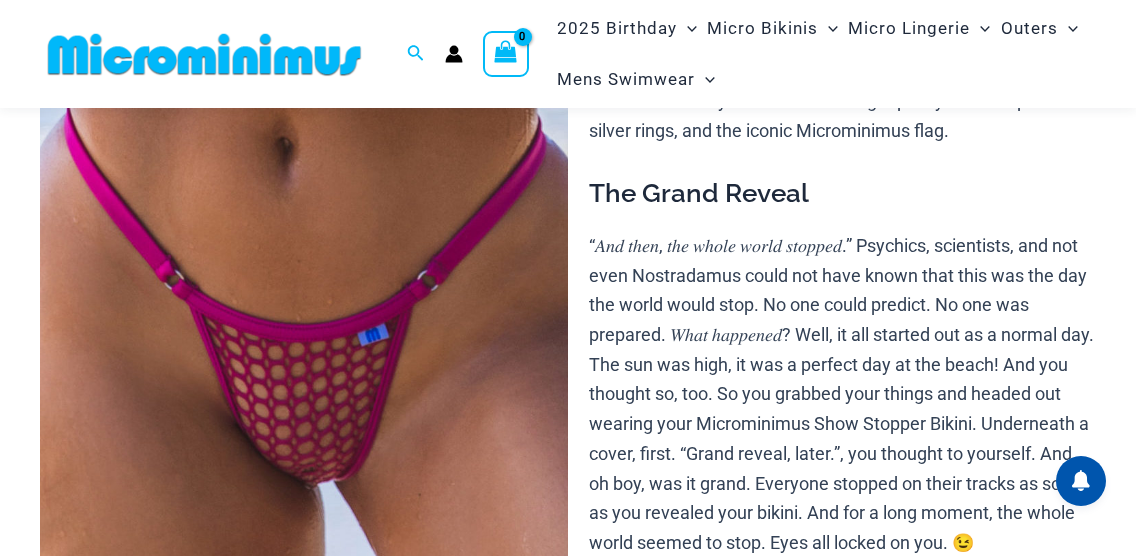 select 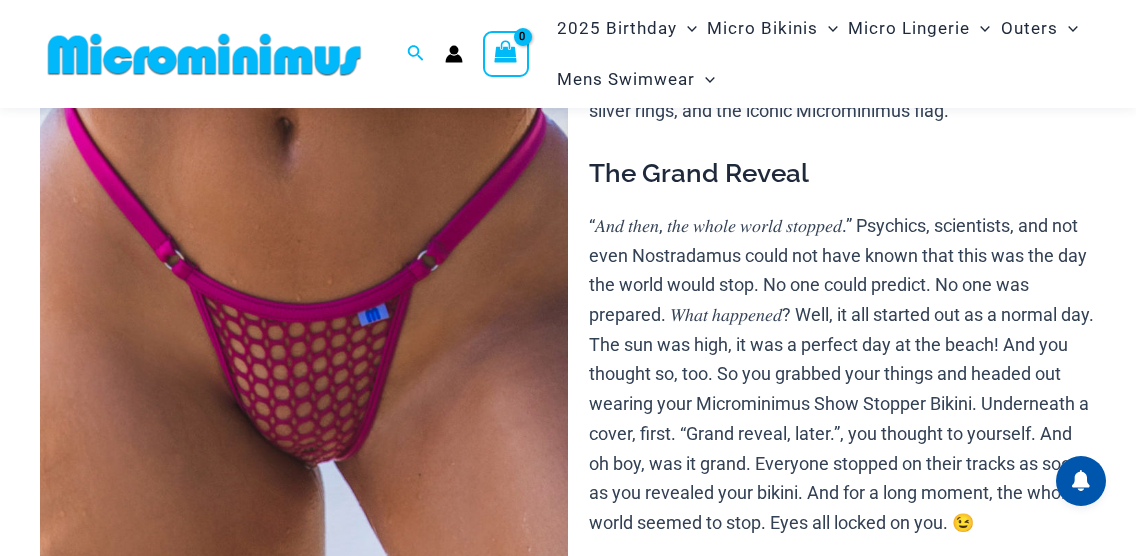 select 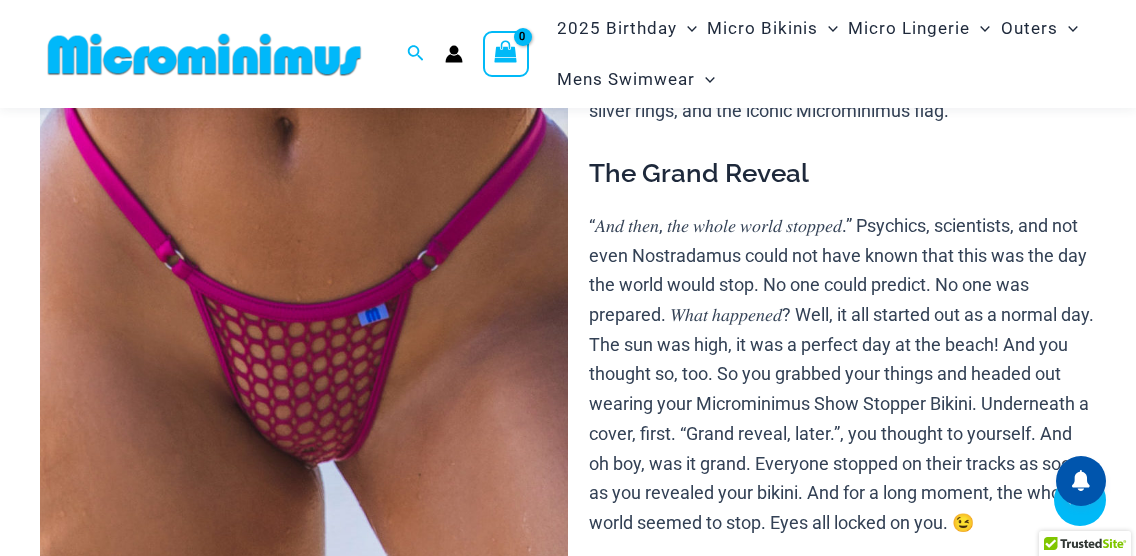 click at bounding box center [164, 4098] 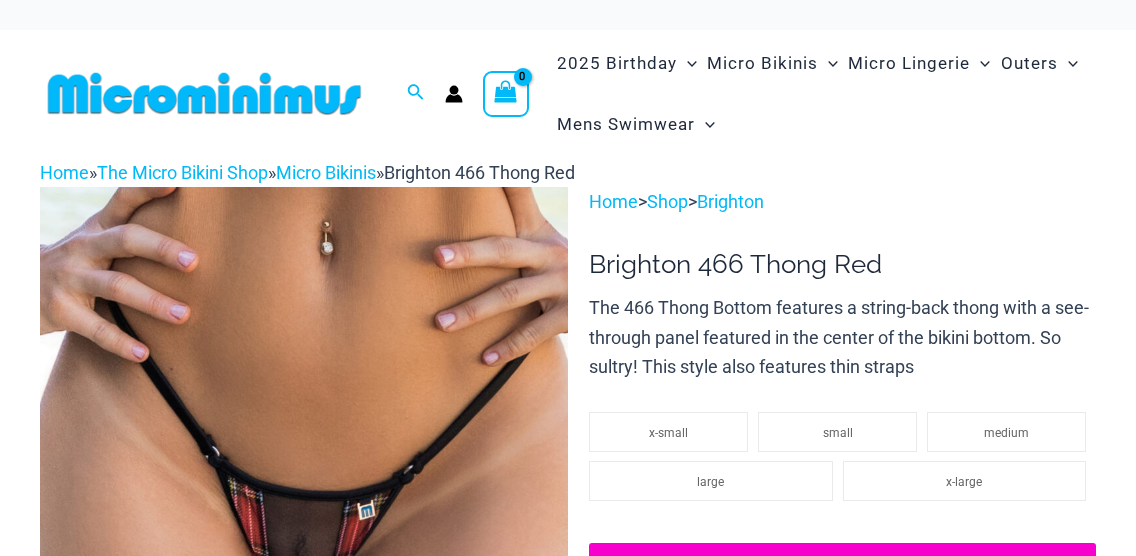 scroll, scrollTop: 266, scrollLeft: 0, axis: vertical 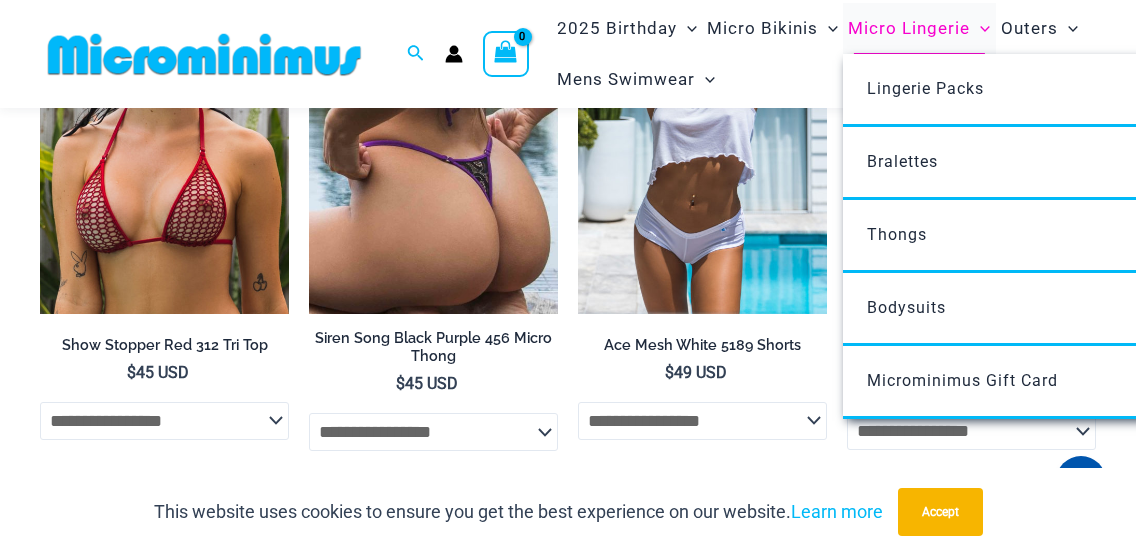 click on "Micro Lingerie" at bounding box center [909, 28] 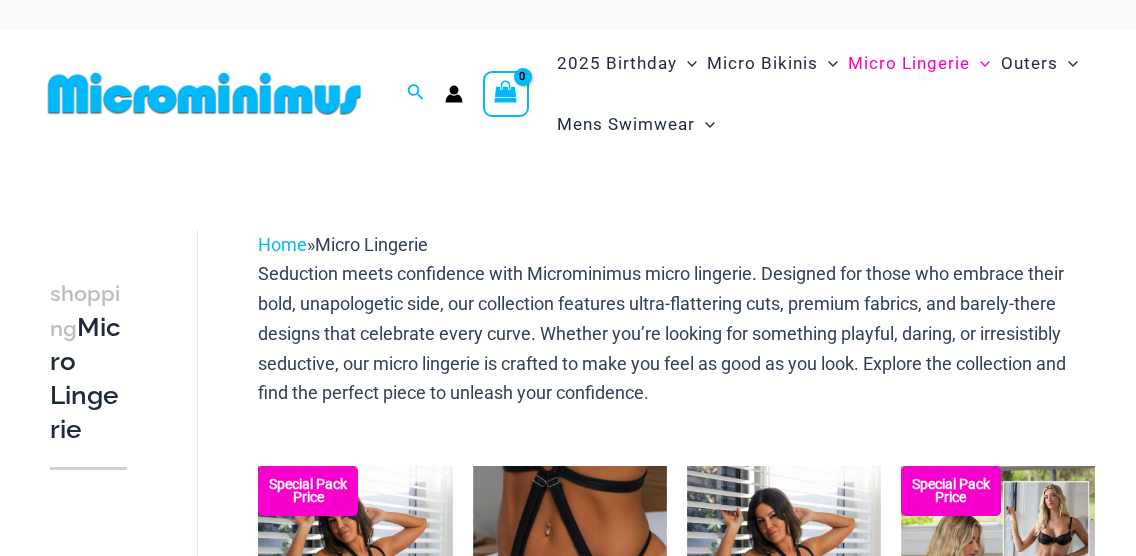 scroll, scrollTop: 266, scrollLeft: 0, axis: vertical 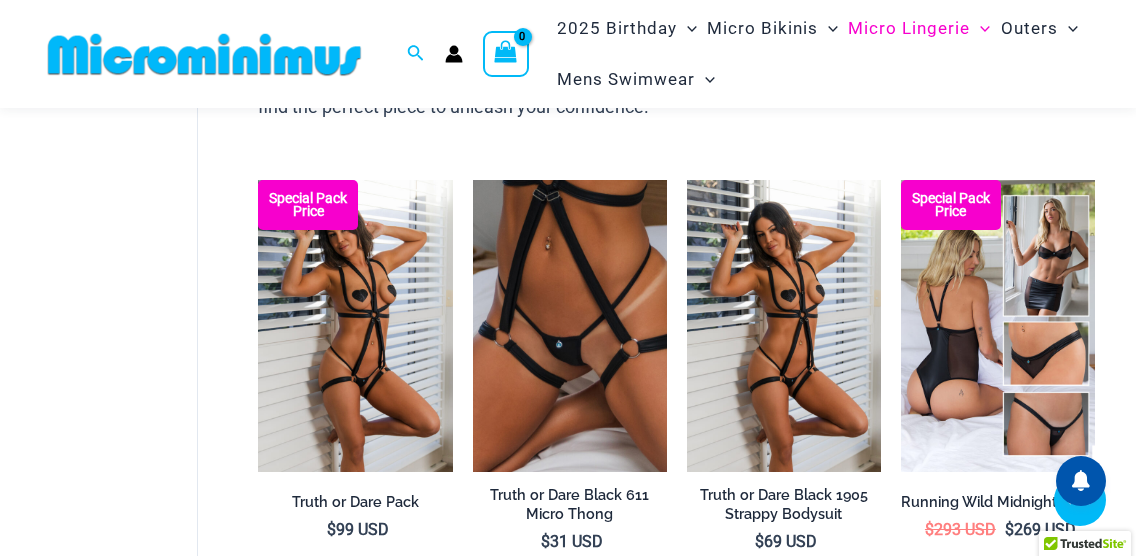 click at bounding box center [355, 1315] 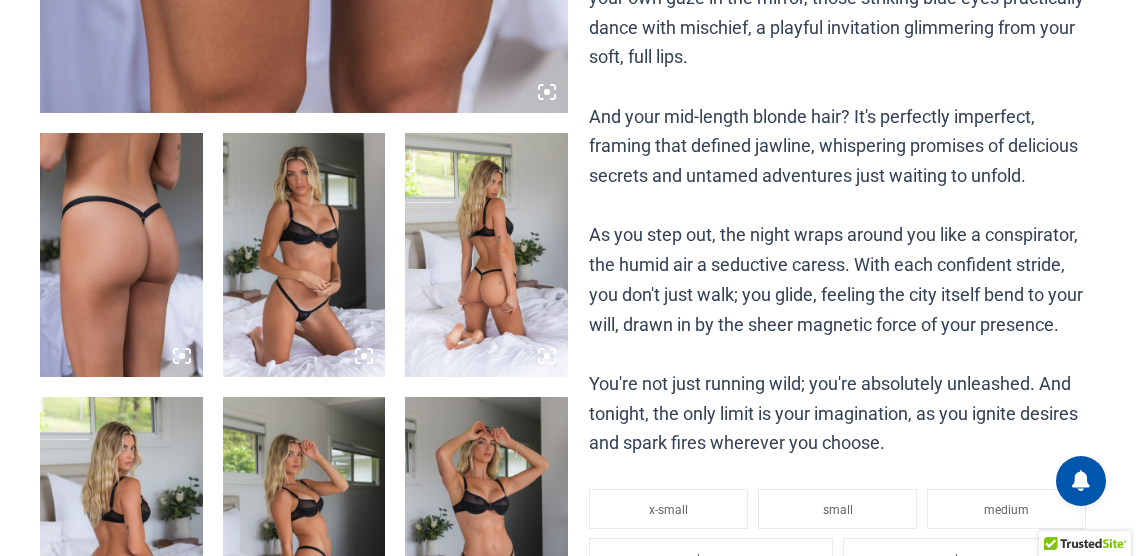 scroll, scrollTop: 0, scrollLeft: 0, axis: both 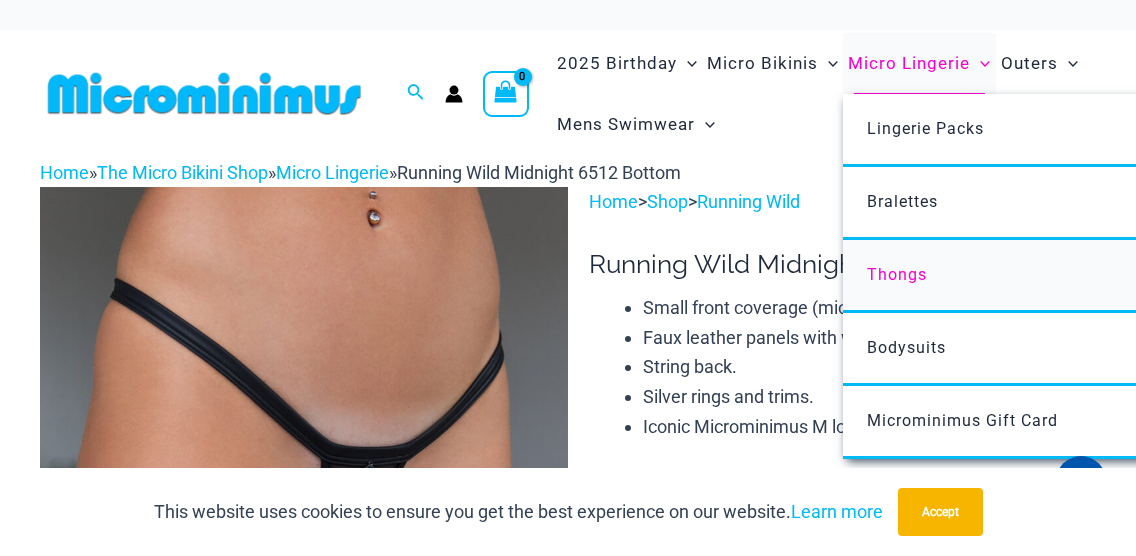 click on "Thongs" at bounding box center (897, 274) 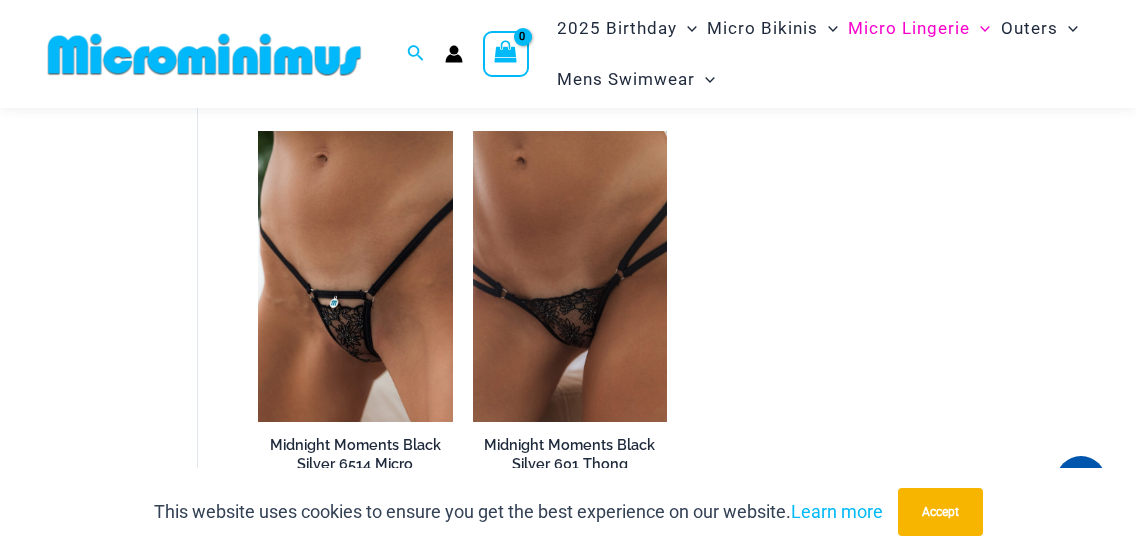 scroll, scrollTop: 2646, scrollLeft: 0, axis: vertical 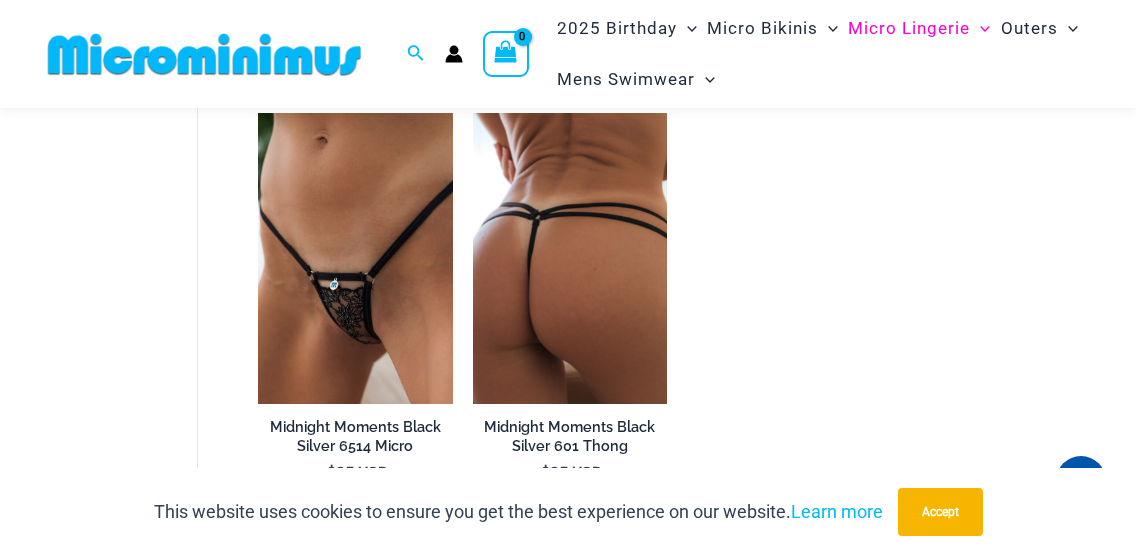 click at bounding box center [570, 258] 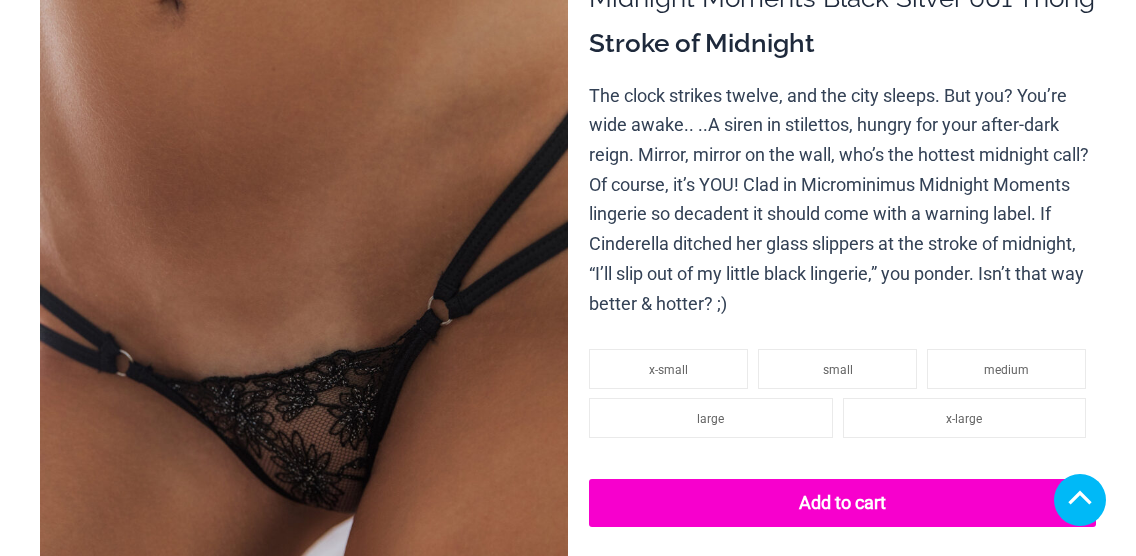 scroll, scrollTop: 400, scrollLeft: 0, axis: vertical 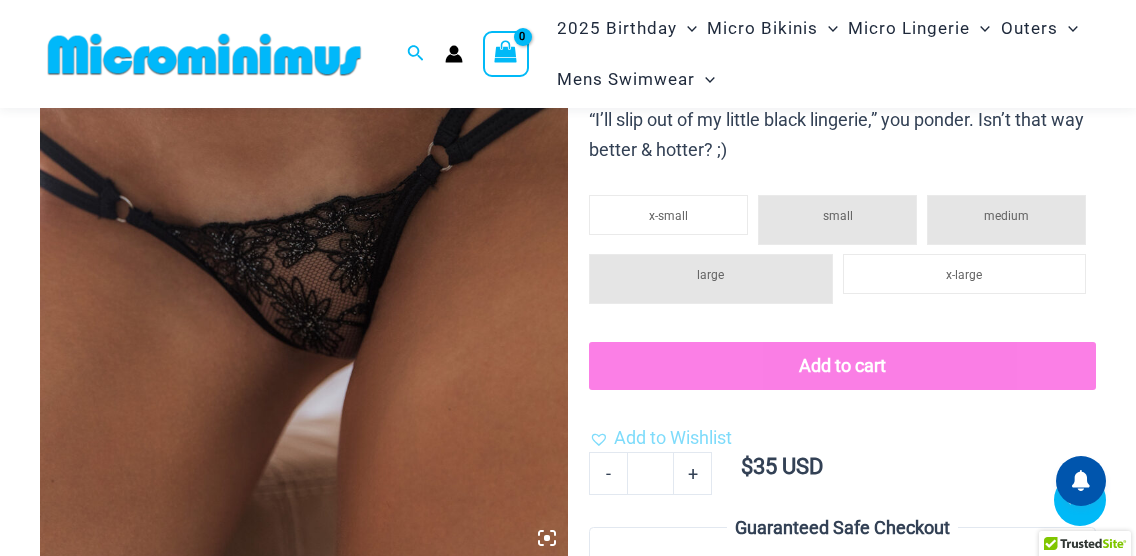 select 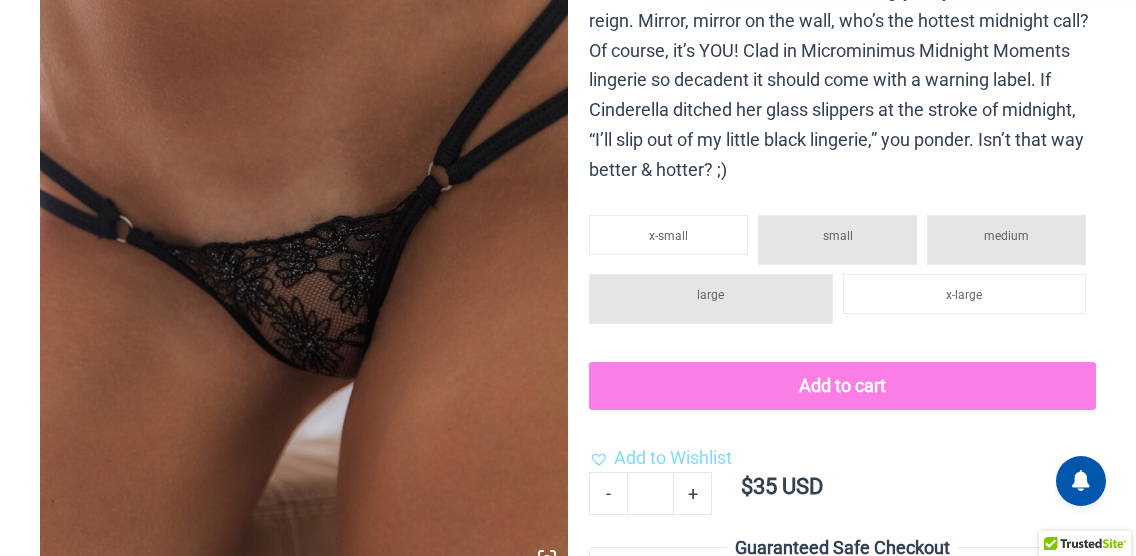 scroll, scrollTop: 0, scrollLeft: 0, axis: both 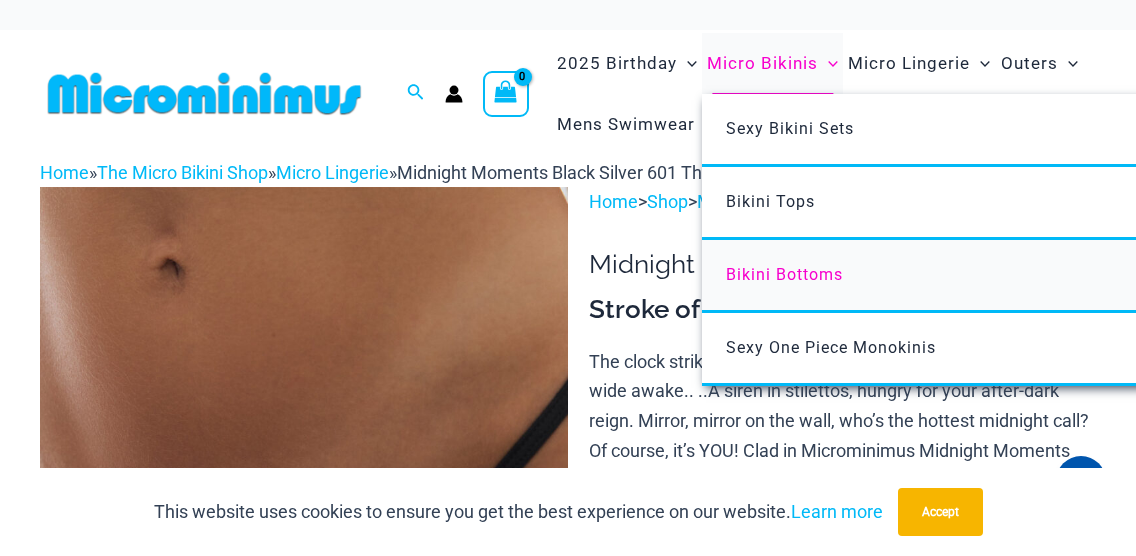 click on "Bikini Bottoms" at bounding box center (784, 274) 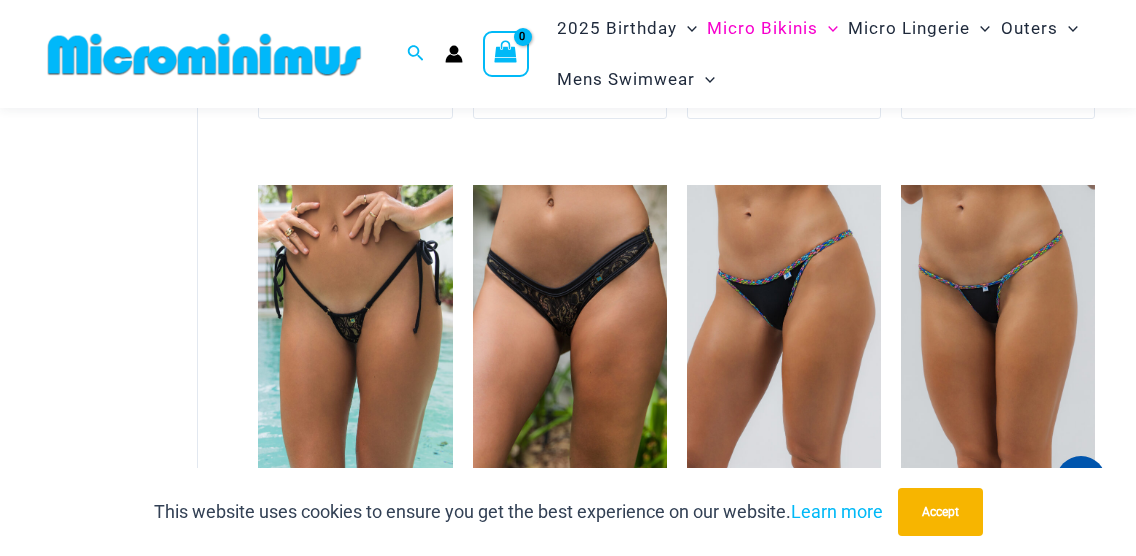 scroll, scrollTop: 2580, scrollLeft: 0, axis: vertical 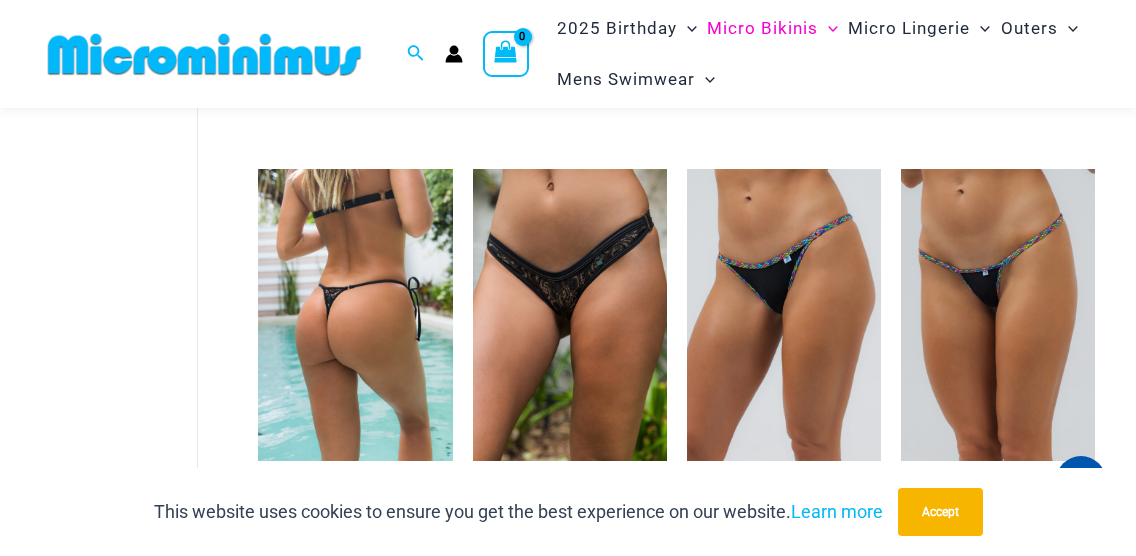 click at bounding box center (355, 314) 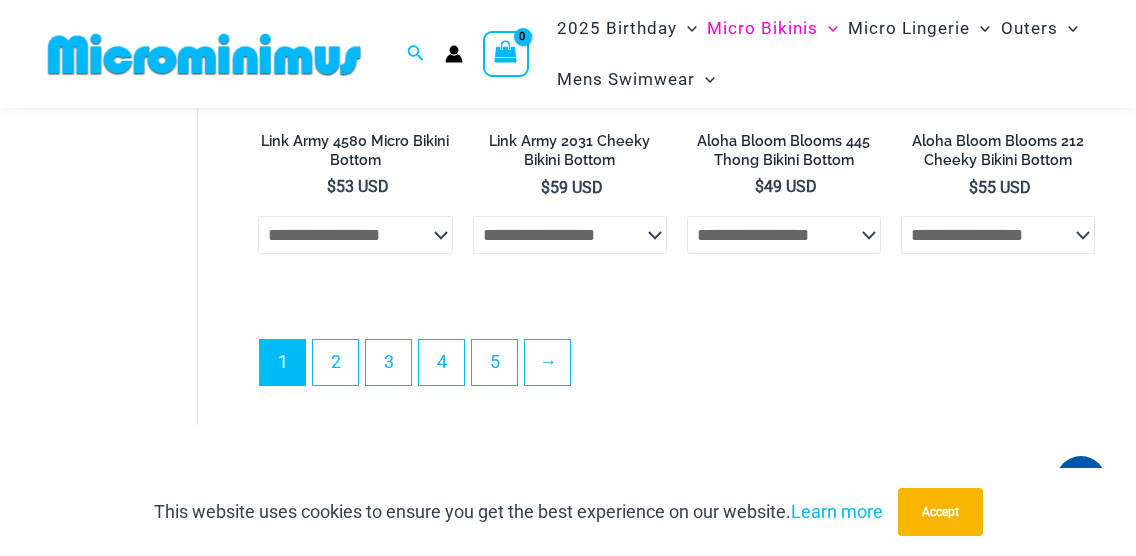 scroll, scrollTop: 4980, scrollLeft: 0, axis: vertical 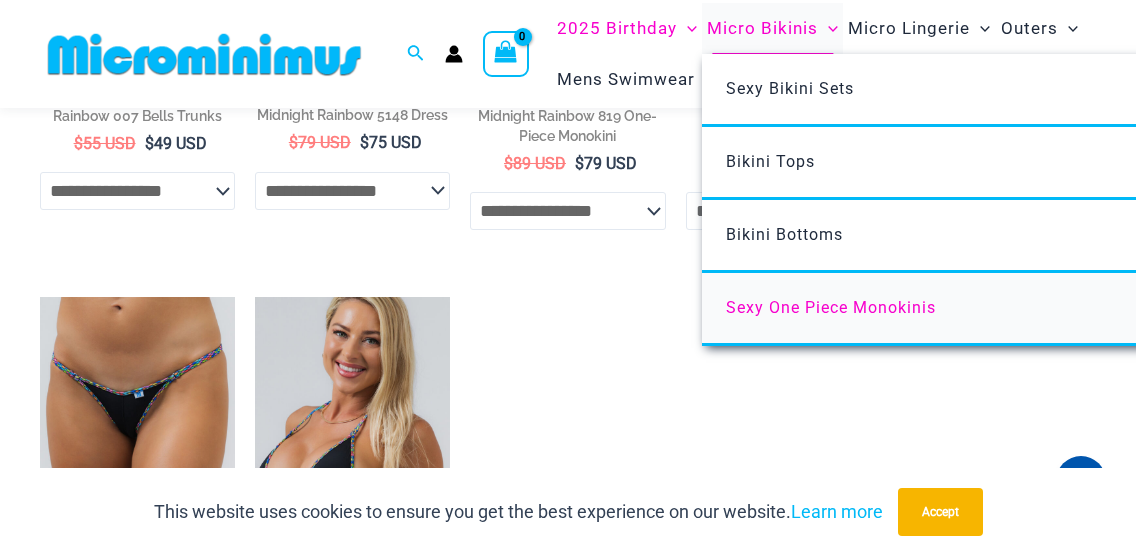 click on "Sexy One Piece Monokinis" at bounding box center (831, 307) 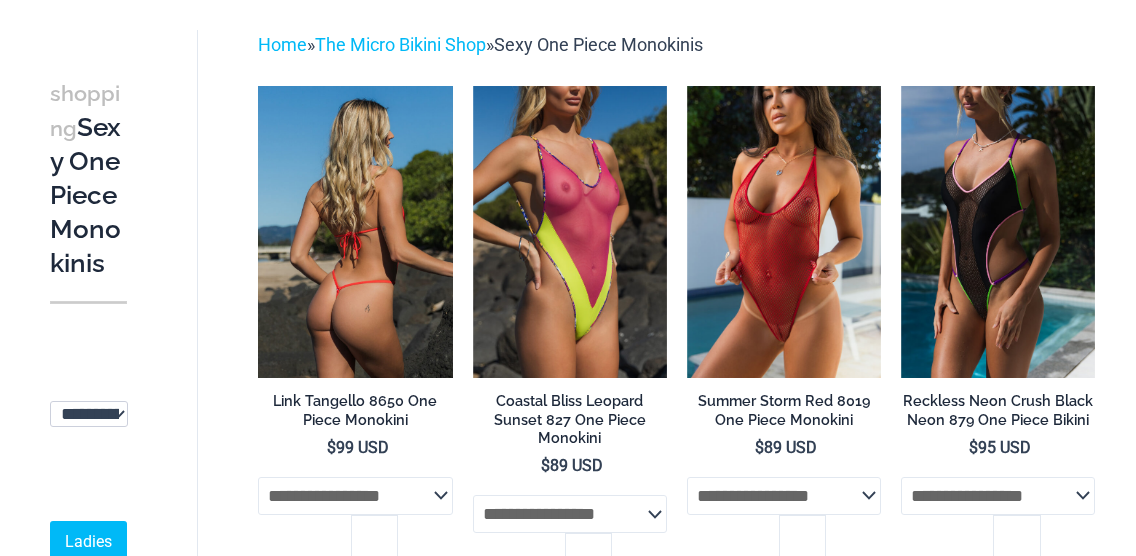 scroll, scrollTop: 200, scrollLeft: 0, axis: vertical 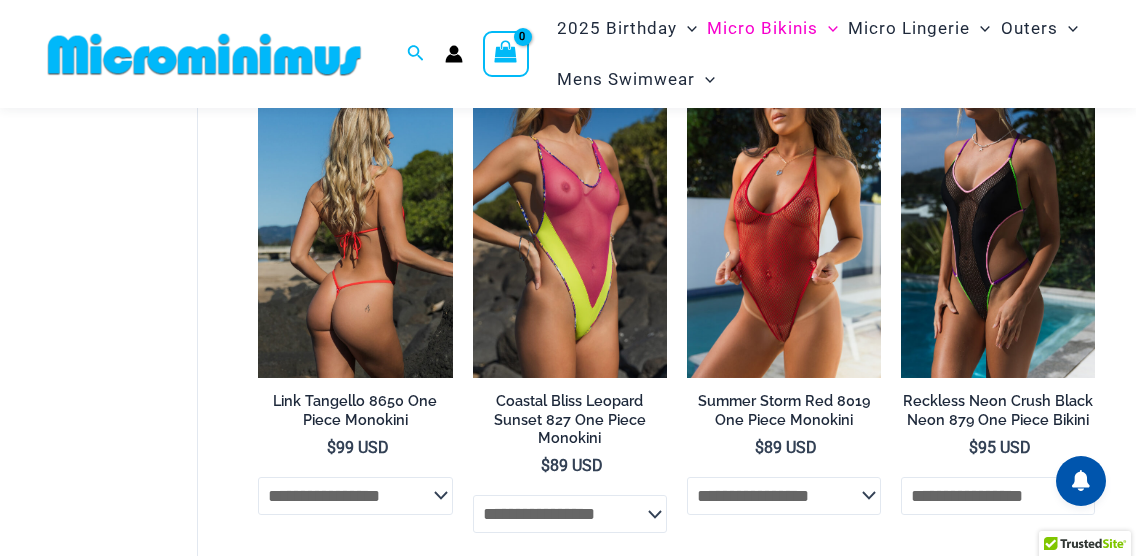 click at bounding box center (355, 231) 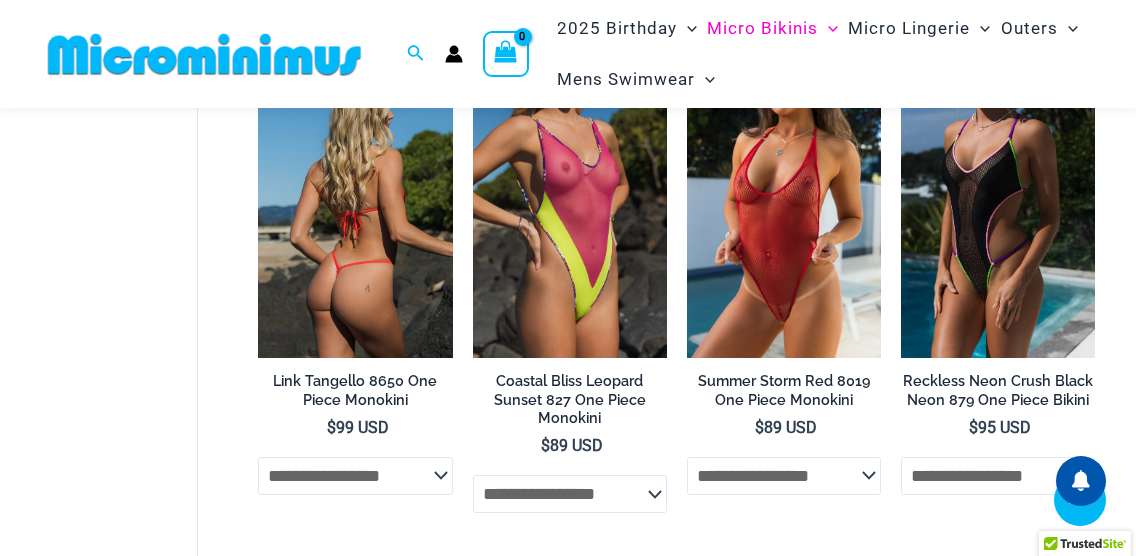 click at bounding box center (355, 211) 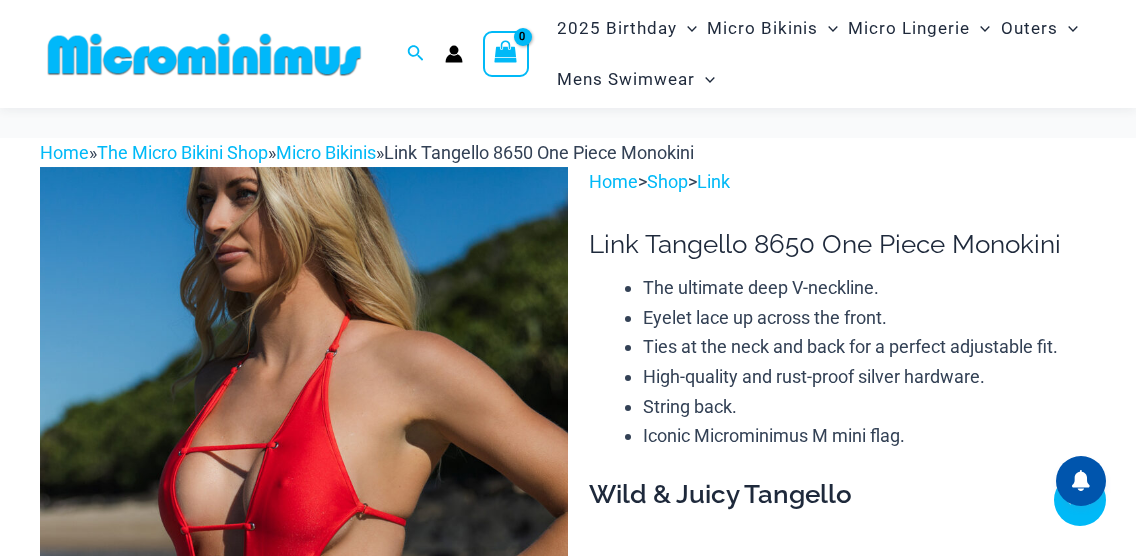 scroll, scrollTop: 513, scrollLeft: 0, axis: vertical 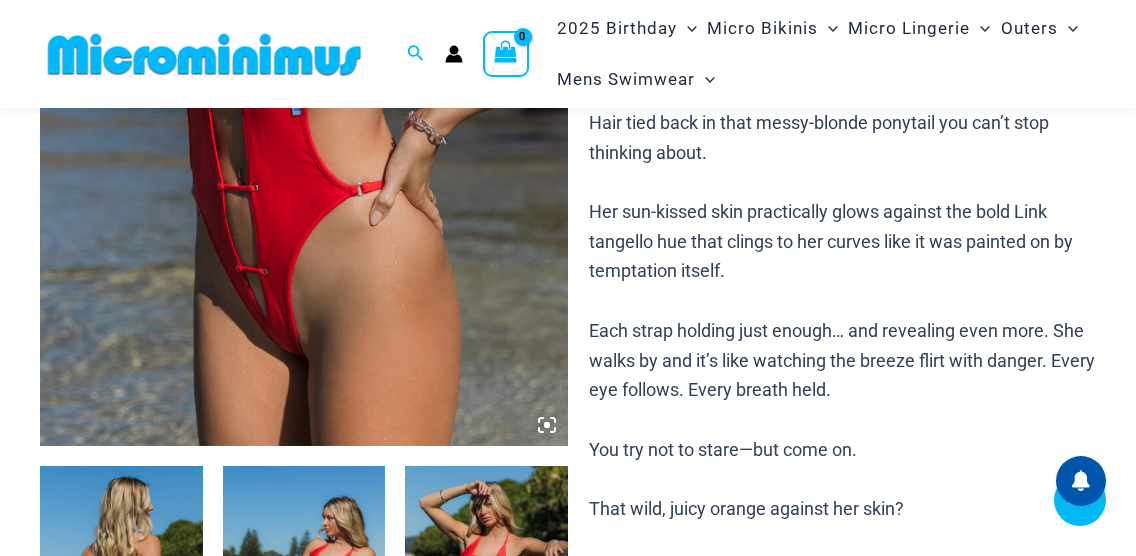 select 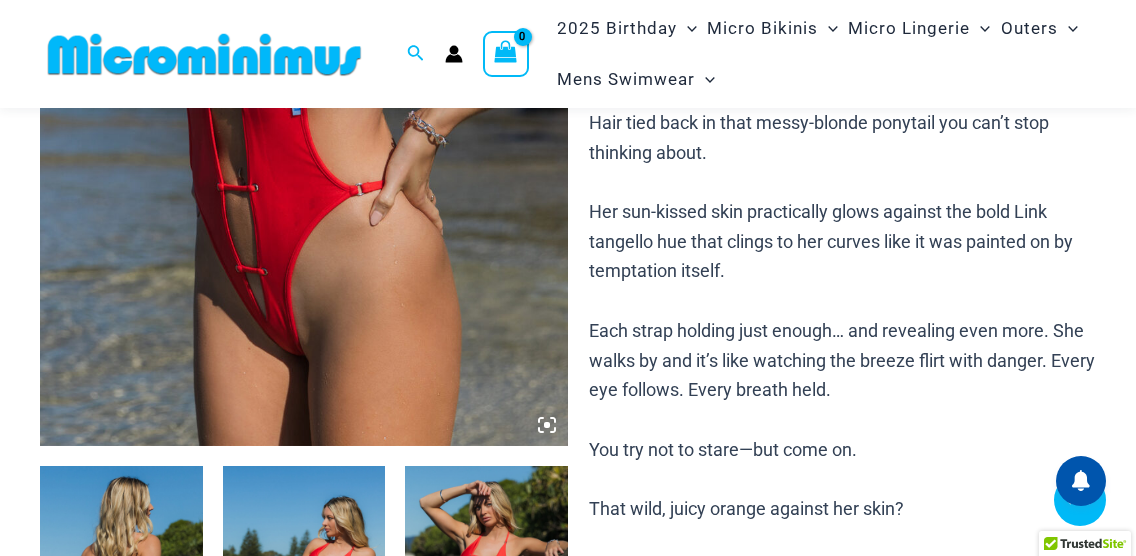 click 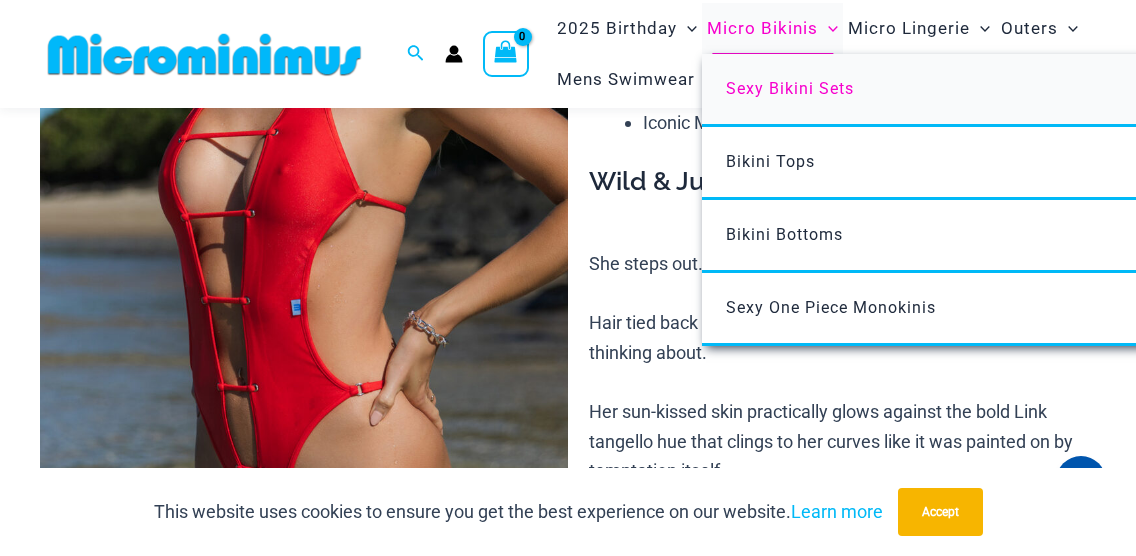 click on "Sexy Bikini Sets" at bounding box center (790, 88) 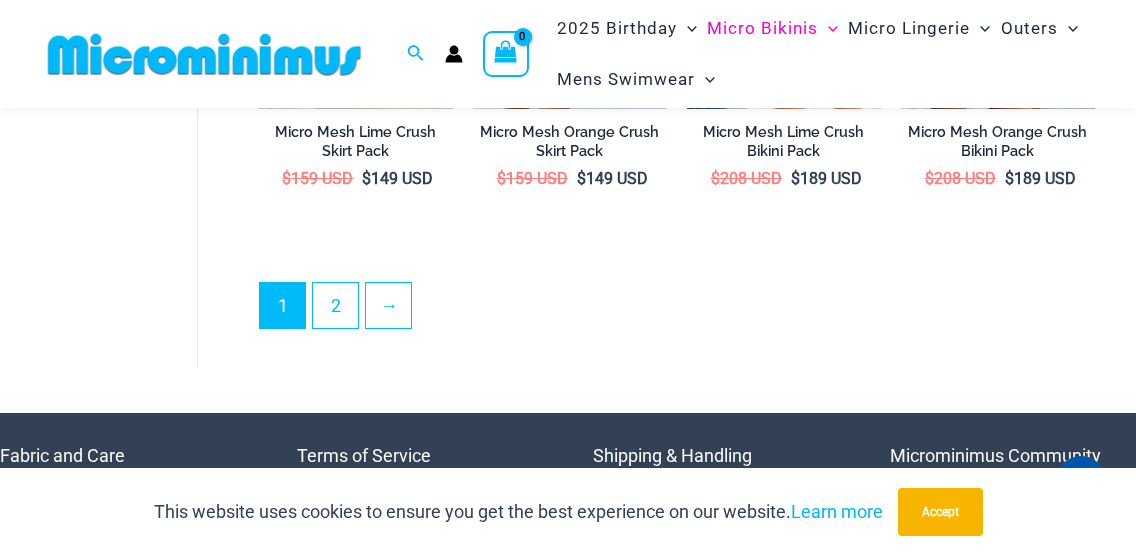 scroll, scrollTop: 3641, scrollLeft: 0, axis: vertical 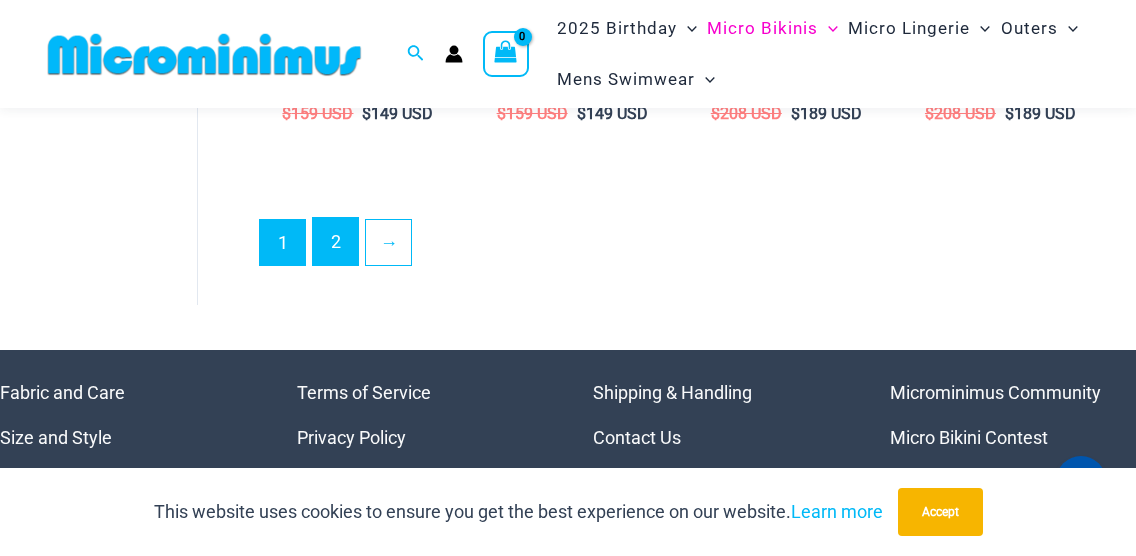 click on "2" at bounding box center [335, 241] 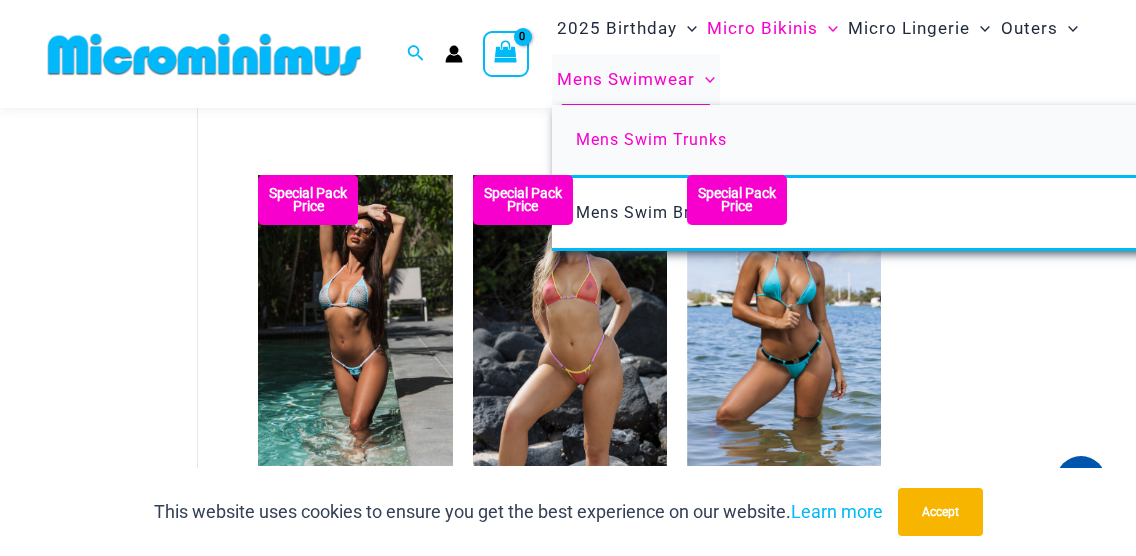 scroll, scrollTop: 2780, scrollLeft: 0, axis: vertical 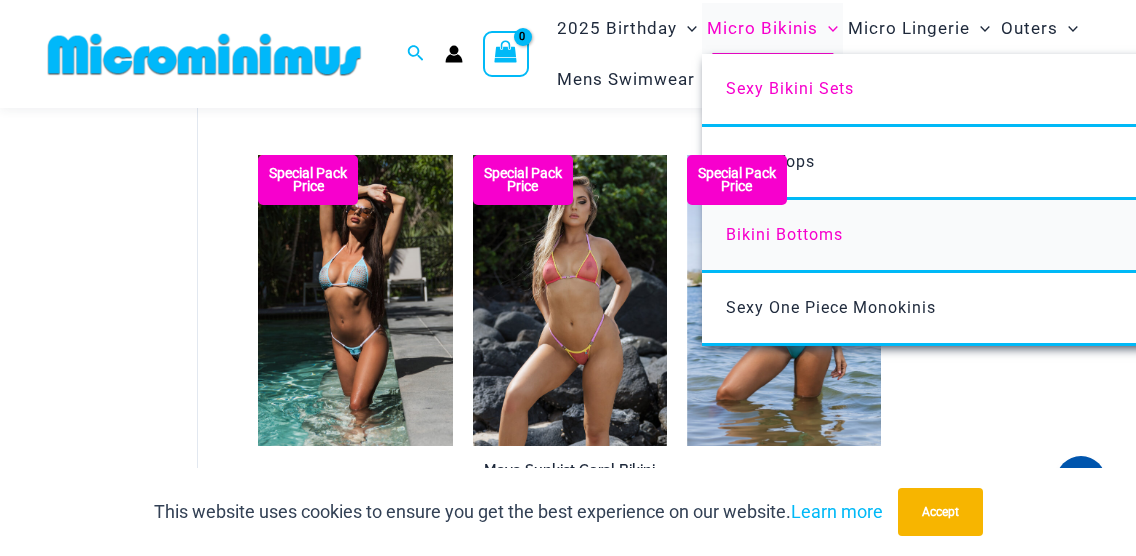 click on "Bikini Bottoms" at bounding box center (784, 234) 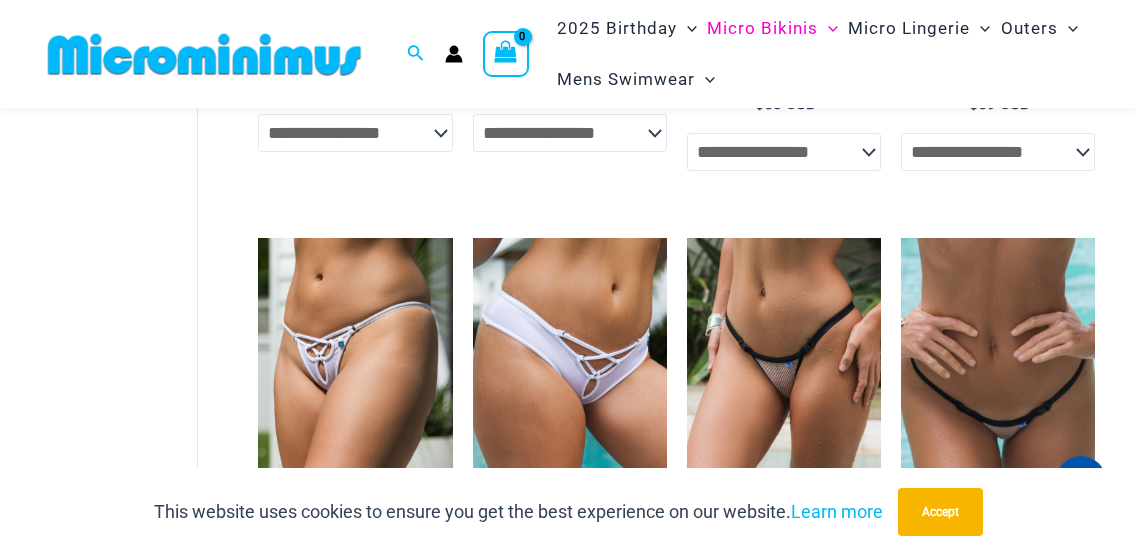 scroll, scrollTop: 2046, scrollLeft: 0, axis: vertical 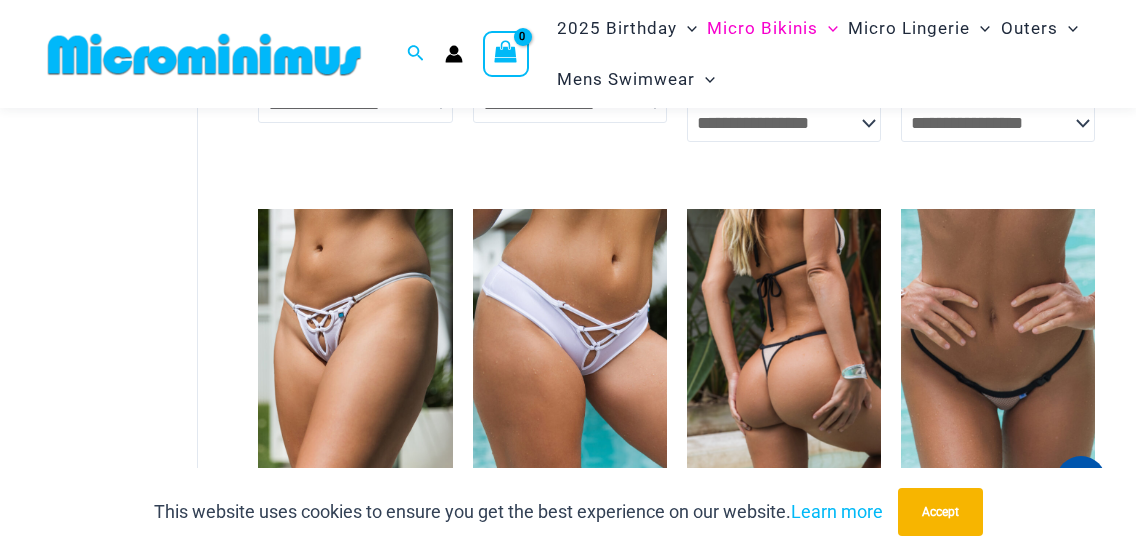 click at bounding box center (784, 354) 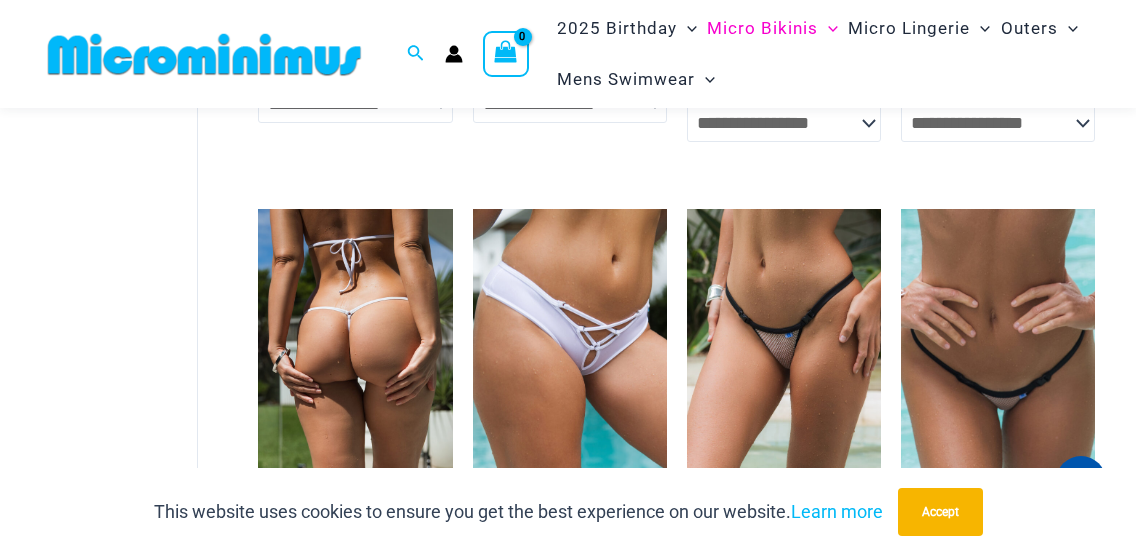 click at bounding box center (355, 354) 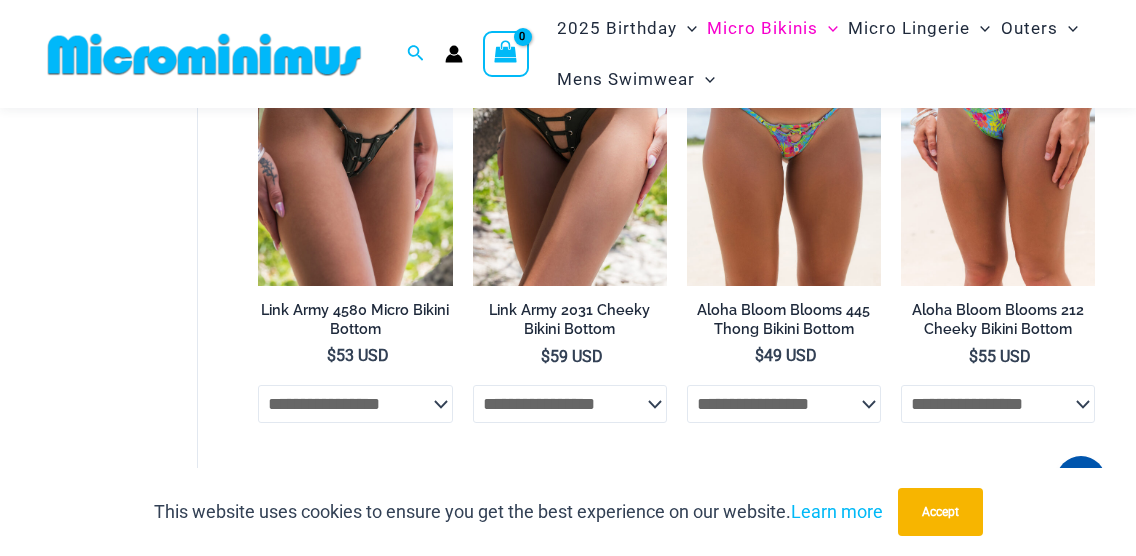 scroll, scrollTop: 4713, scrollLeft: 0, axis: vertical 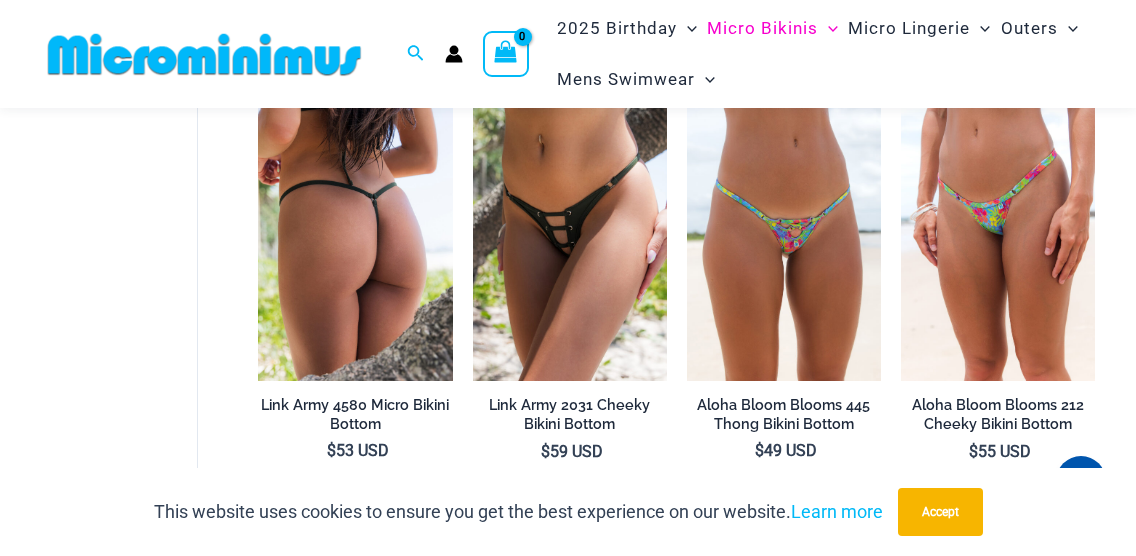 click at bounding box center (355, 235) 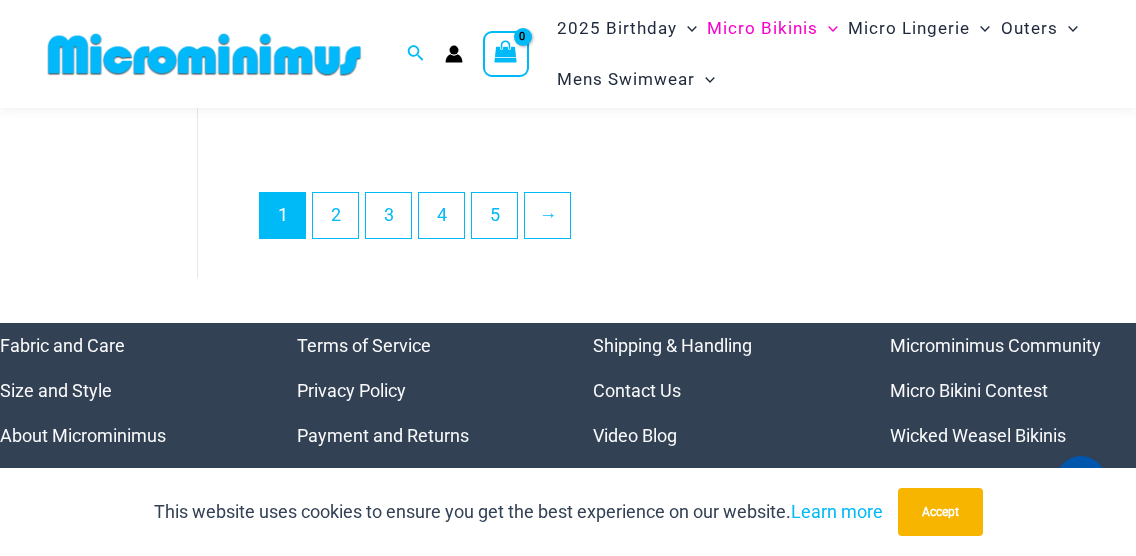scroll, scrollTop: 5113, scrollLeft: 0, axis: vertical 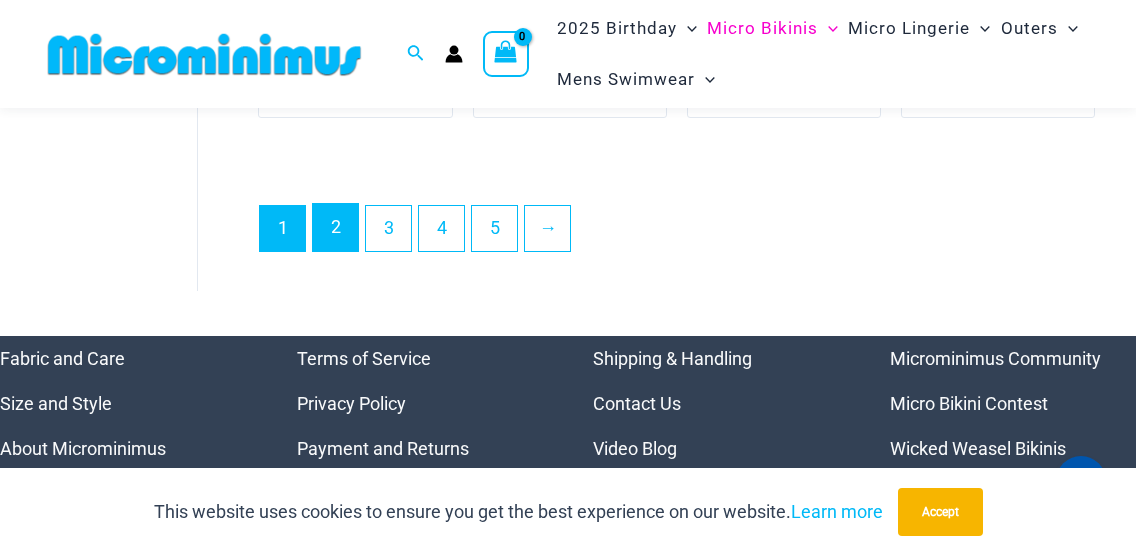 click on "2" at bounding box center [335, 227] 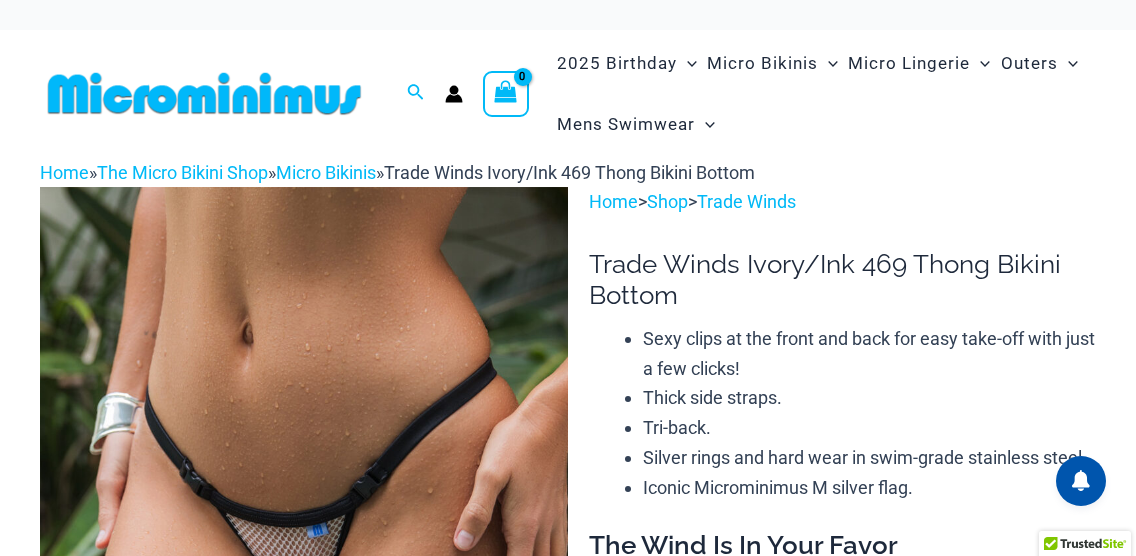 scroll, scrollTop: 266, scrollLeft: 0, axis: vertical 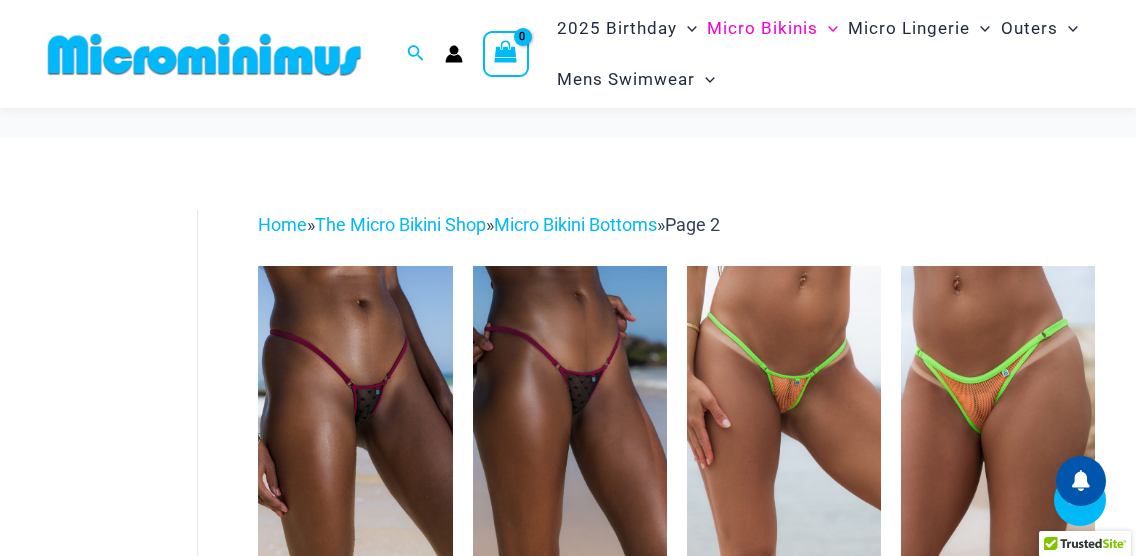 click at bounding box center [473, 1256] 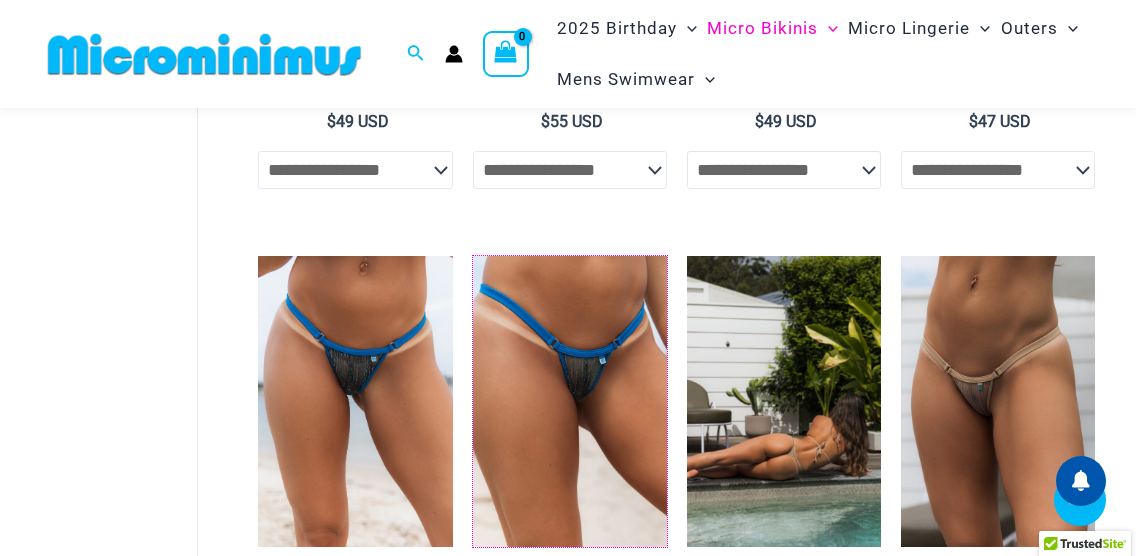 scroll, scrollTop: 1000, scrollLeft: 0, axis: vertical 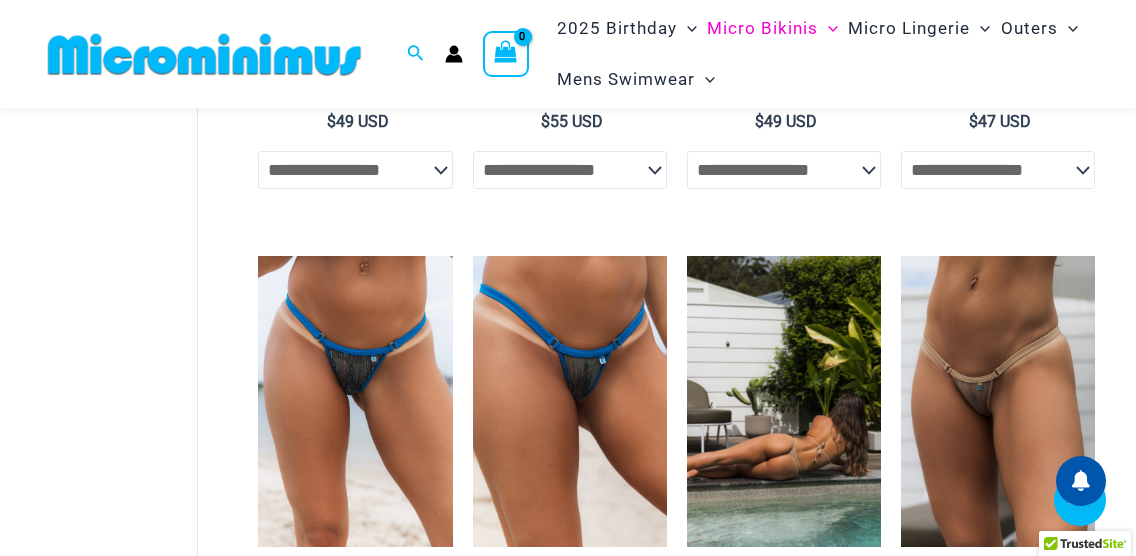 click at bounding box center (784, 401) 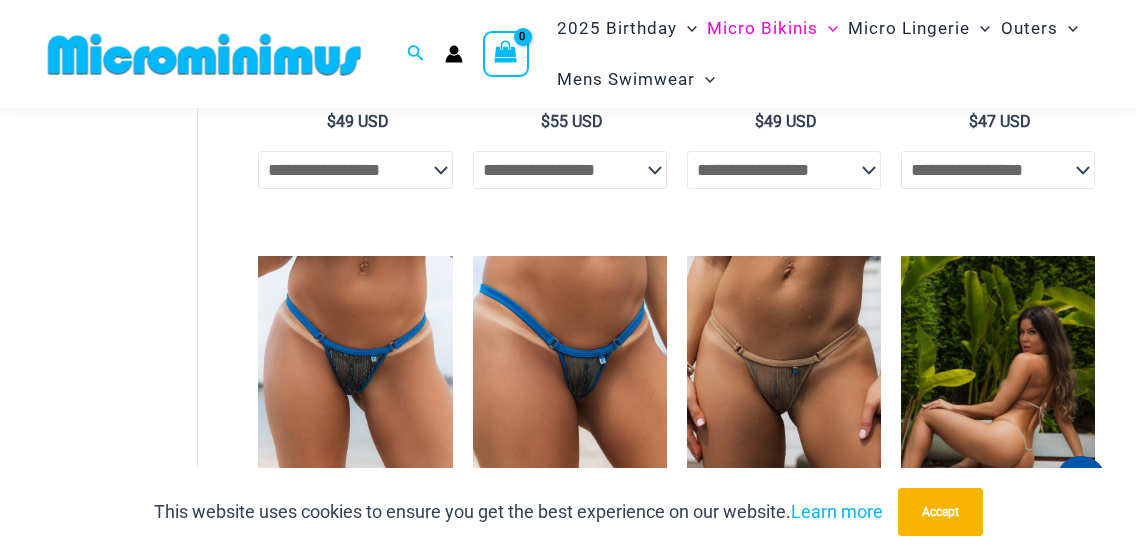click at bounding box center [998, 401] 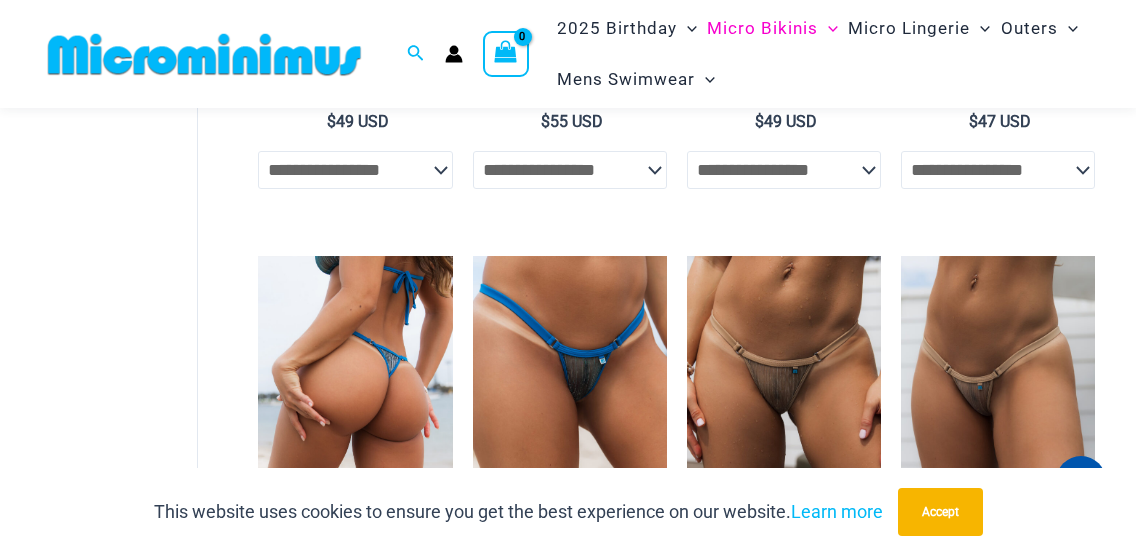 click at bounding box center (355, 401) 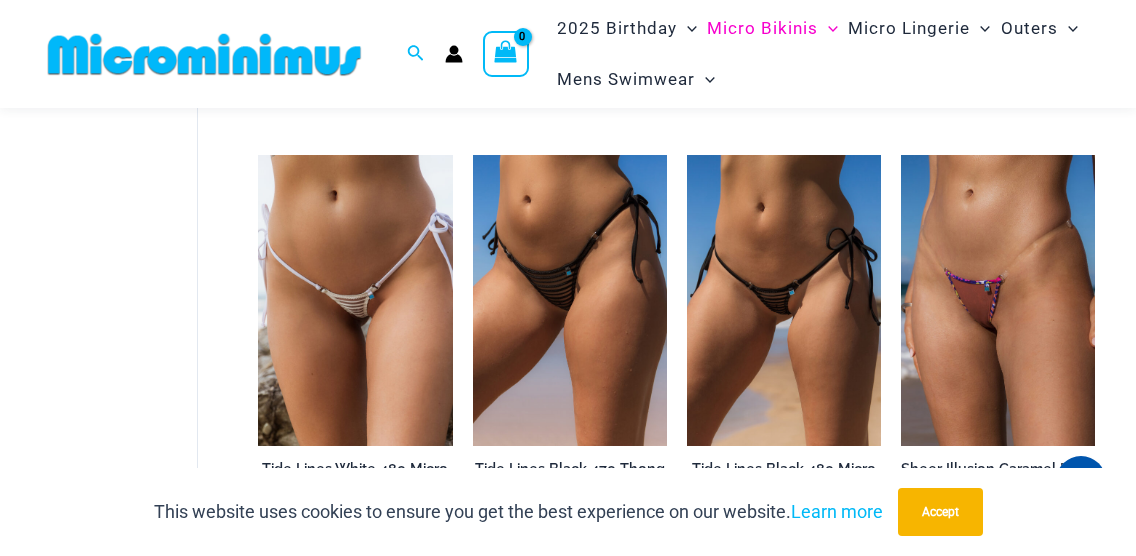 scroll, scrollTop: 3133, scrollLeft: 0, axis: vertical 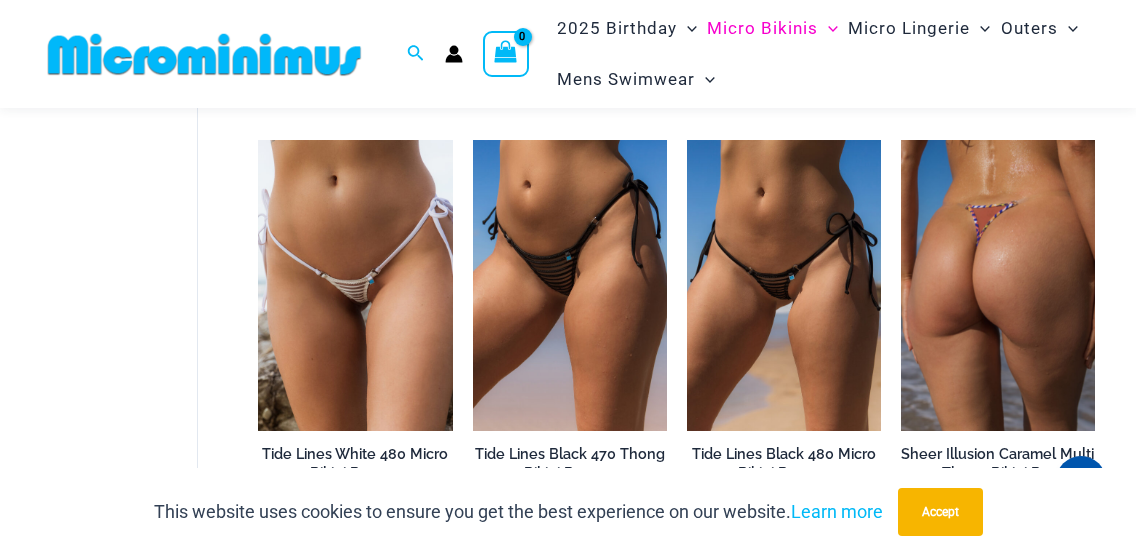 click at bounding box center (998, 285) 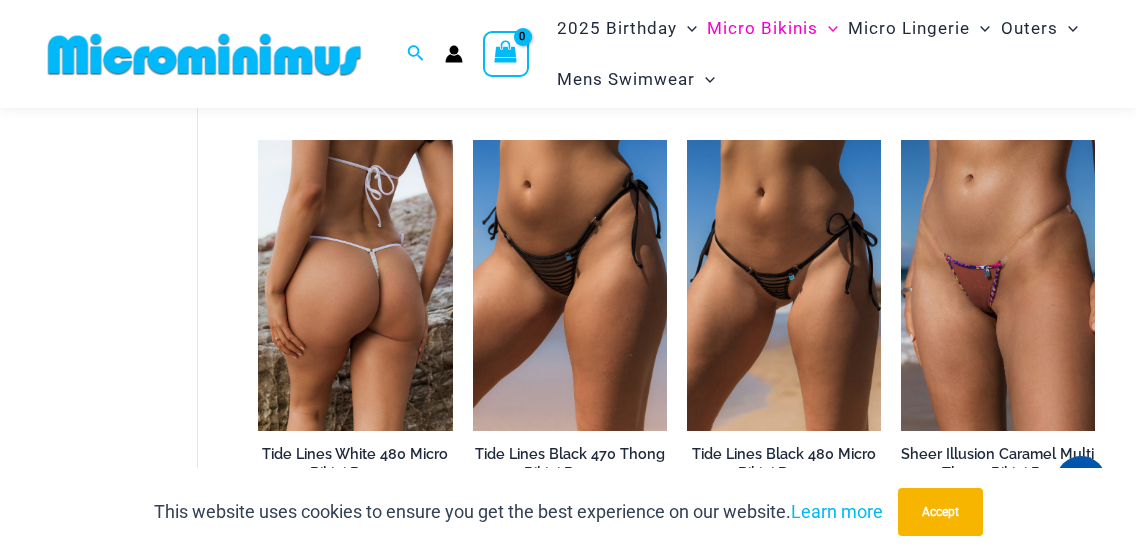 click at bounding box center (355, 285) 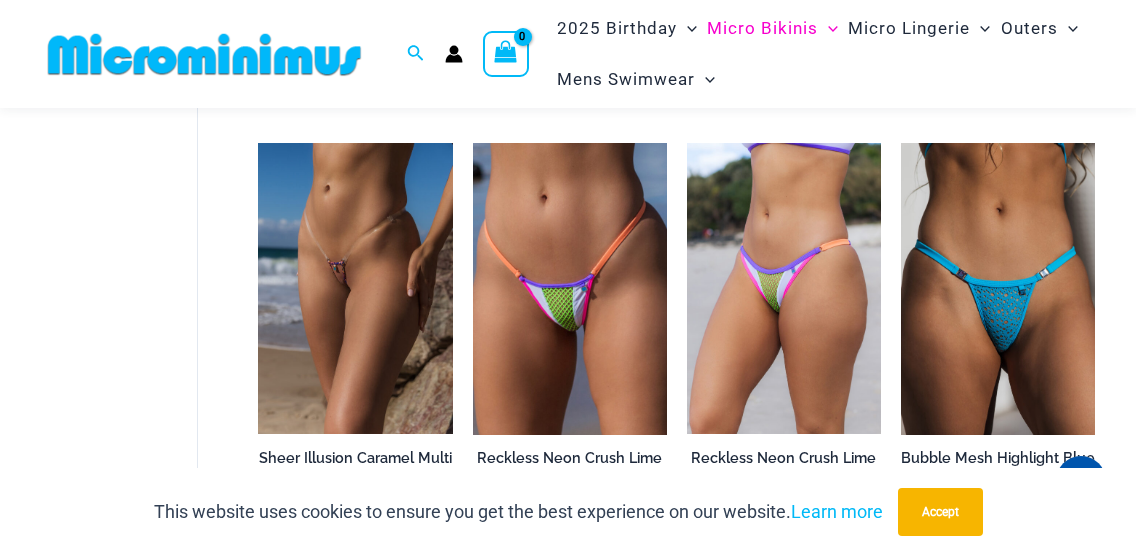 scroll, scrollTop: 3666, scrollLeft: 0, axis: vertical 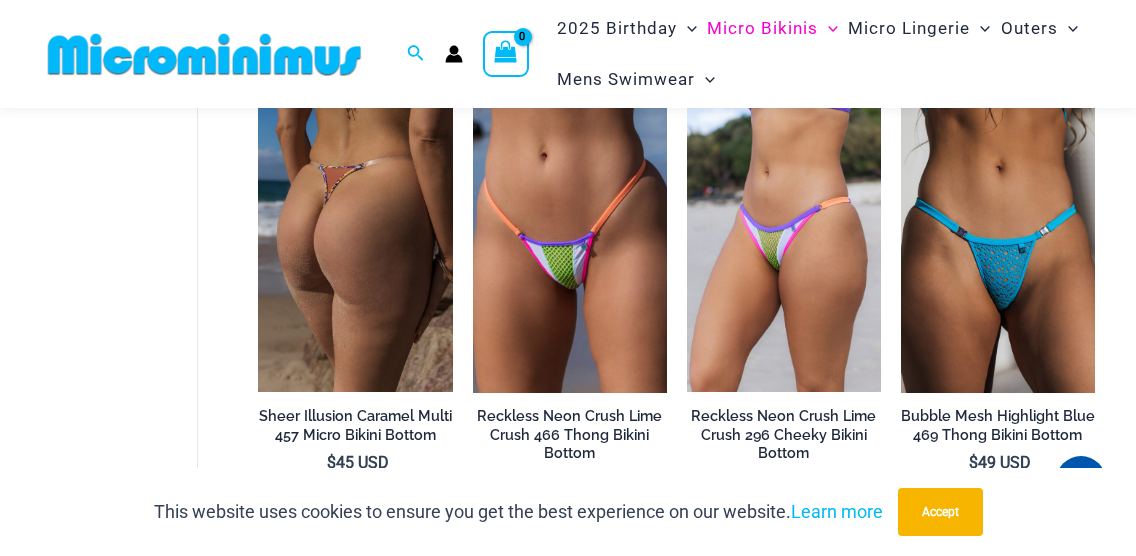 click at bounding box center [355, 246] 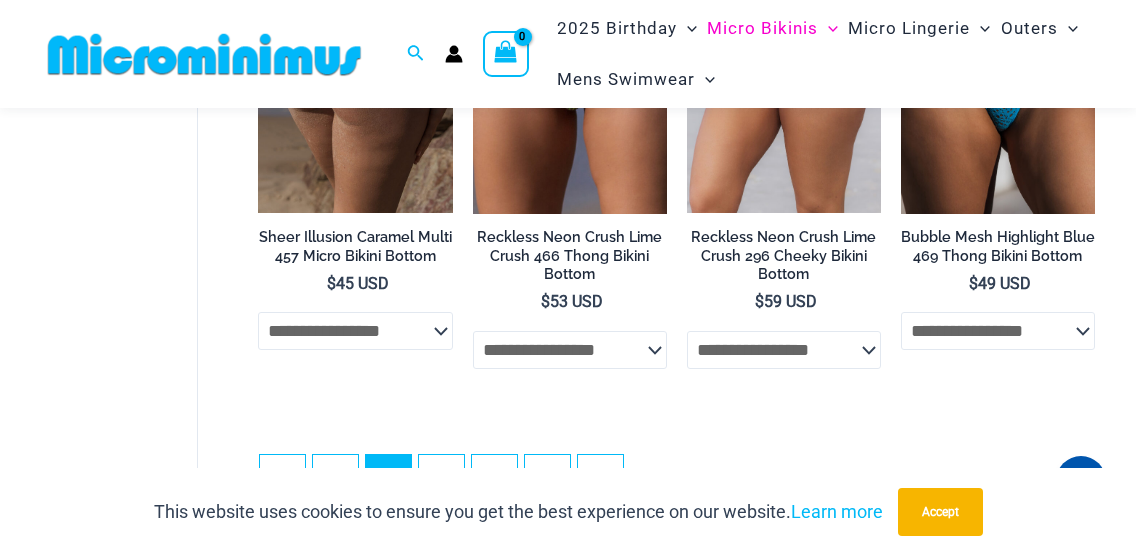 scroll, scrollTop: 4133, scrollLeft: 0, axis: vertical 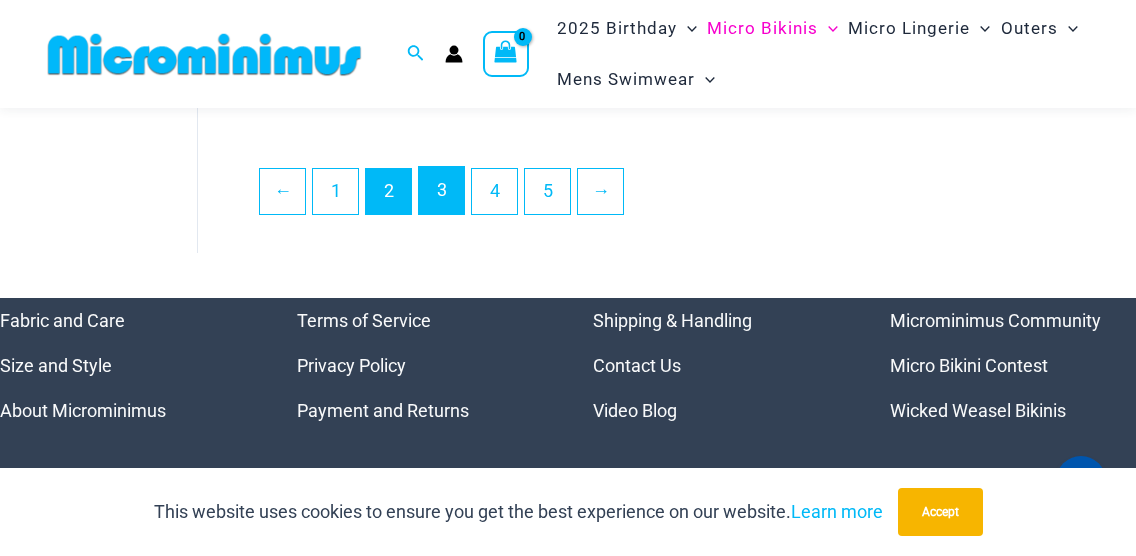 click on "3" at bounding box center (441, 190) 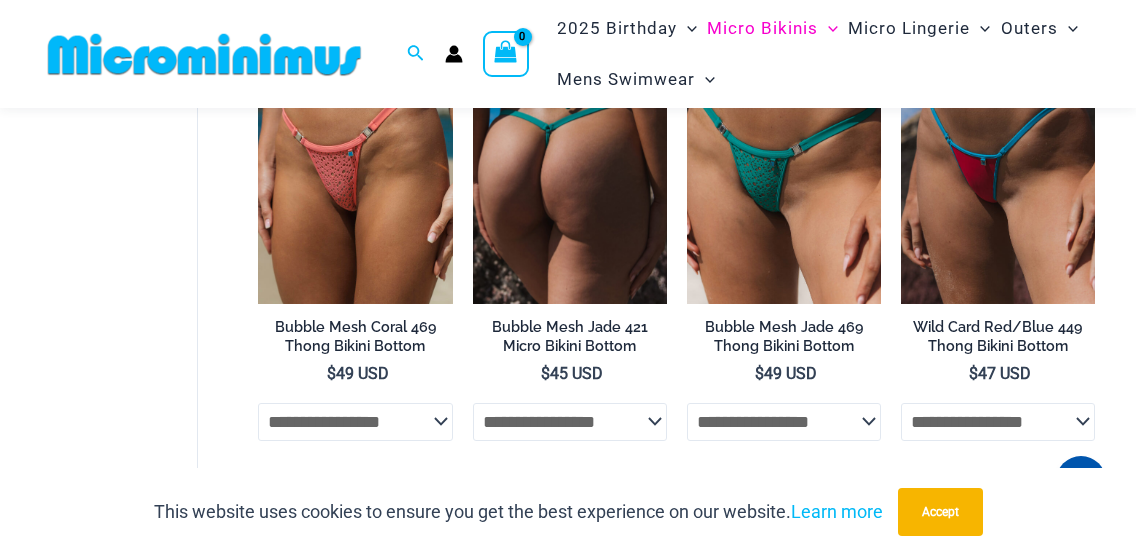 scroll, scrollTop: 4020, scrollLeft: 0, axis: vertical 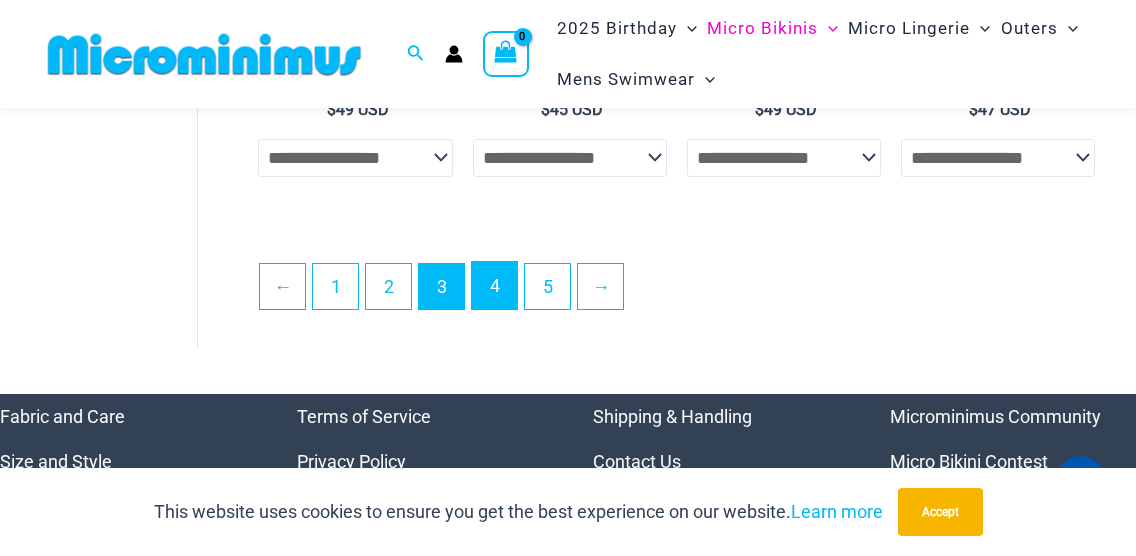 click on "4" at bounding box center [494, 285] 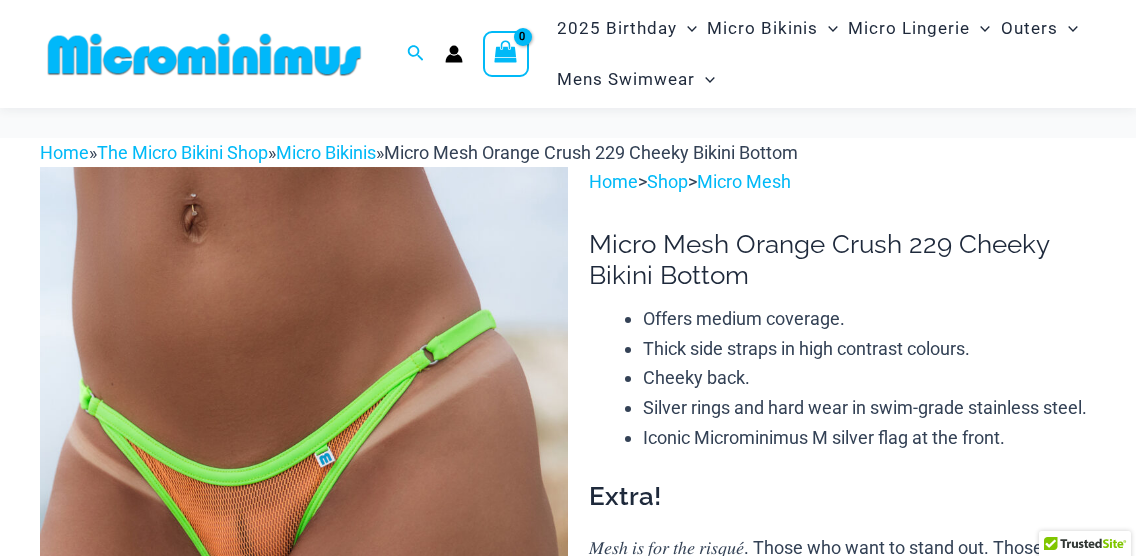 scroll, scrollTop: 180, scrollLeft: 0, axis: vertical 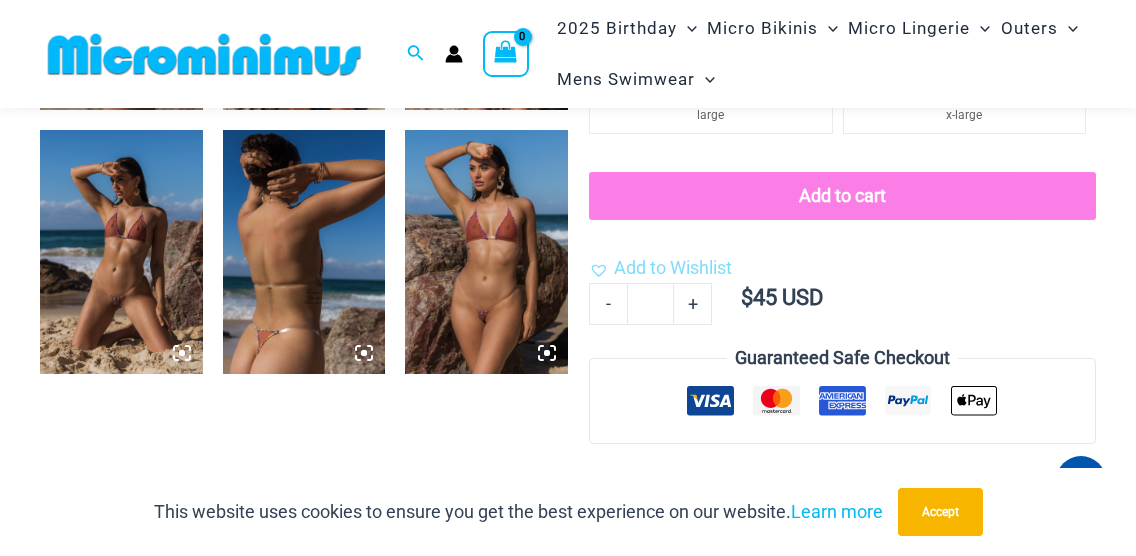 click at bounding box center (486, 252) 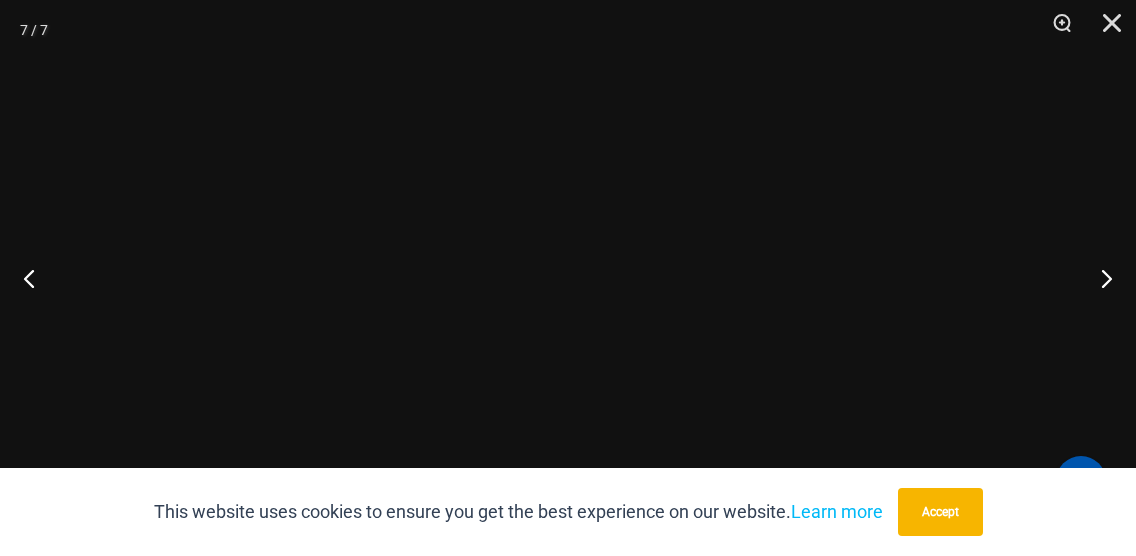 click at bounding box center (423, 60) 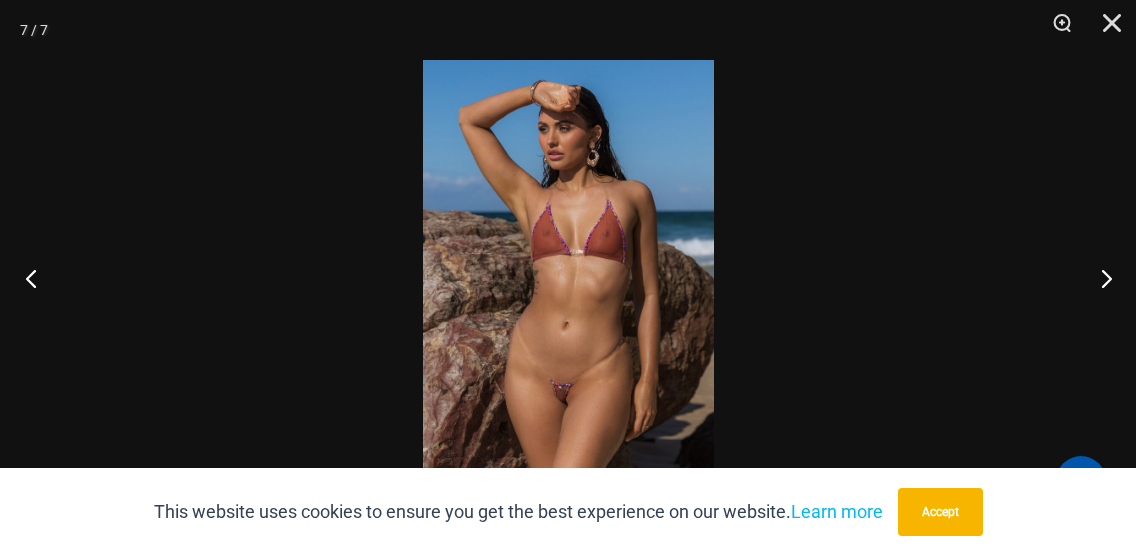 click at bounding box center (37, 278) 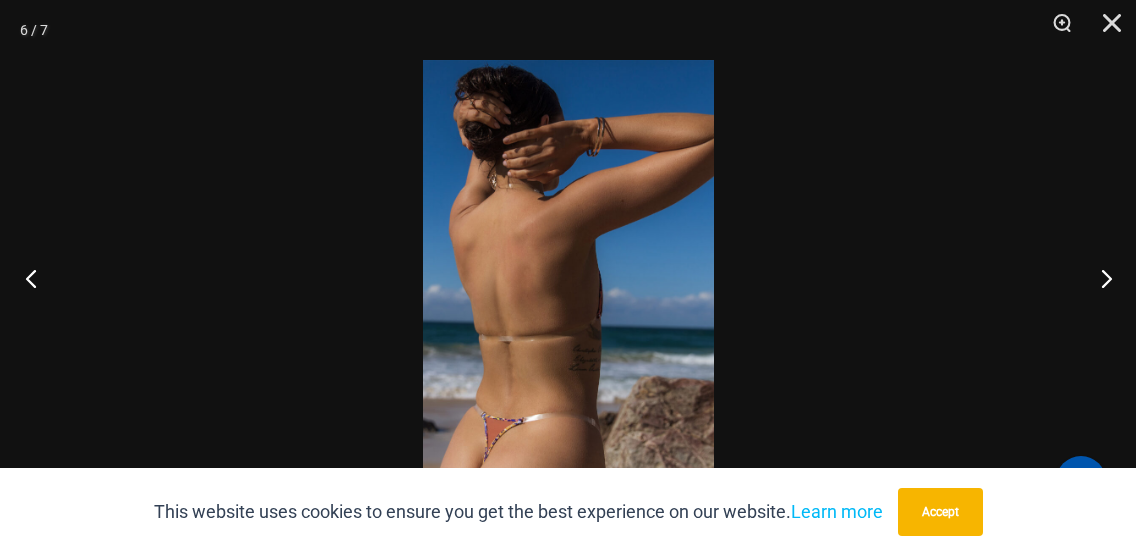 click at bounding box center (37, 278) 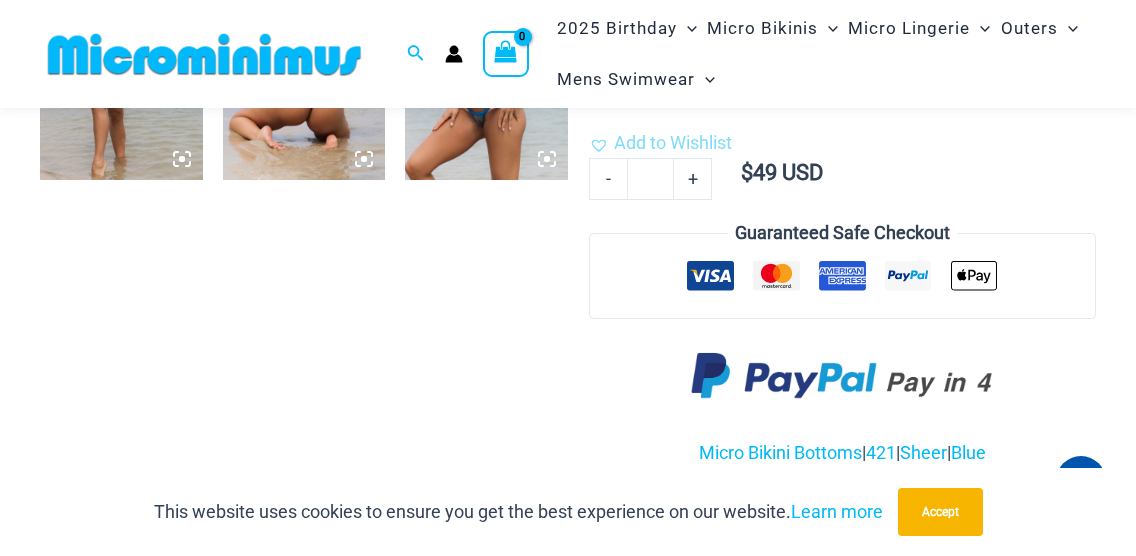scroll, scrollTop: 1380, scrollLeft: 0, axis: vertical 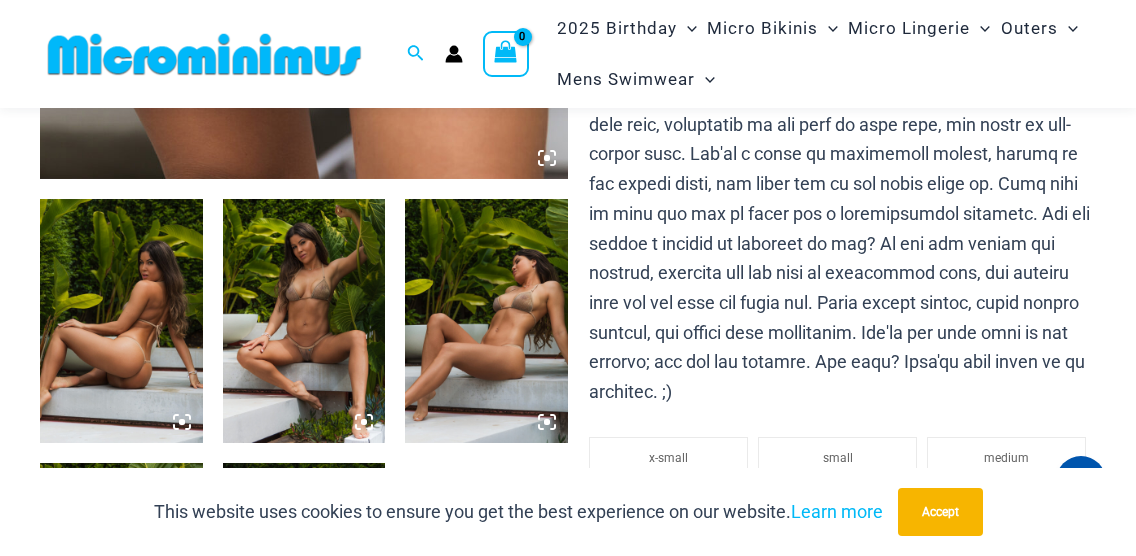 click at bounding box center [304, 321] 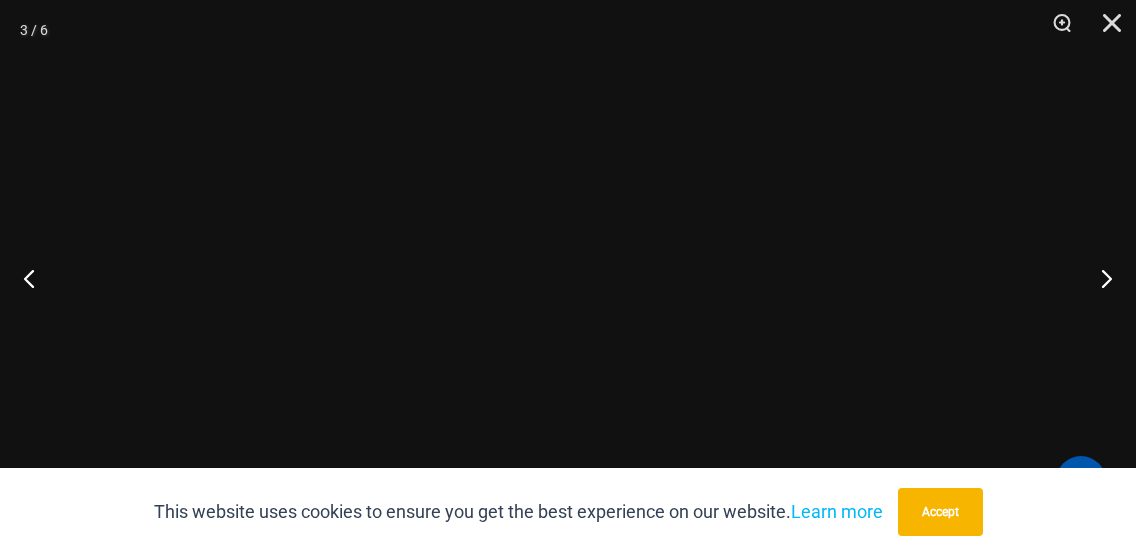 click at bounding box center [568, 278] 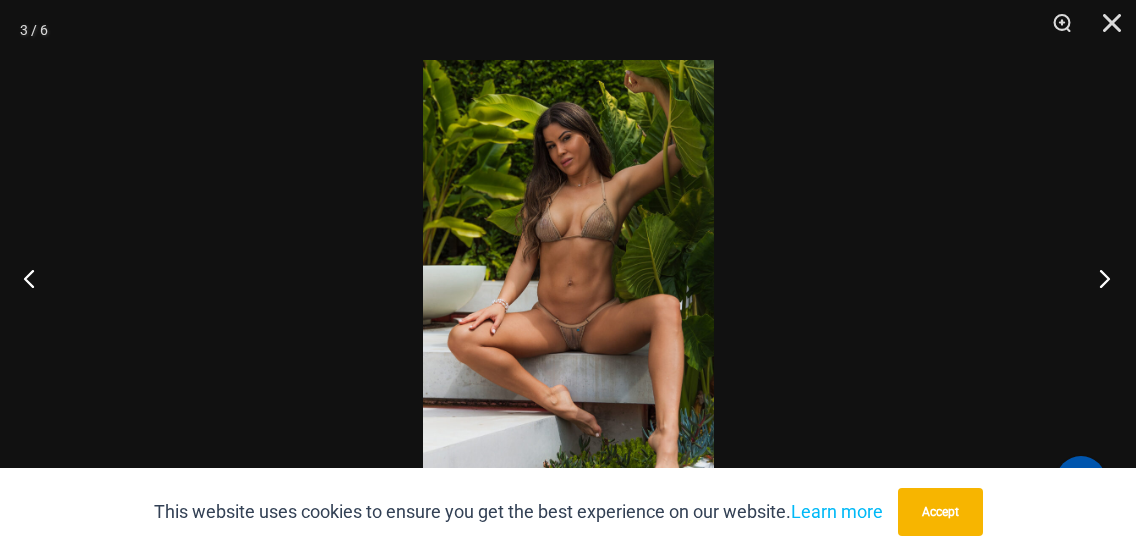 click at bounding box center (1098, 278) 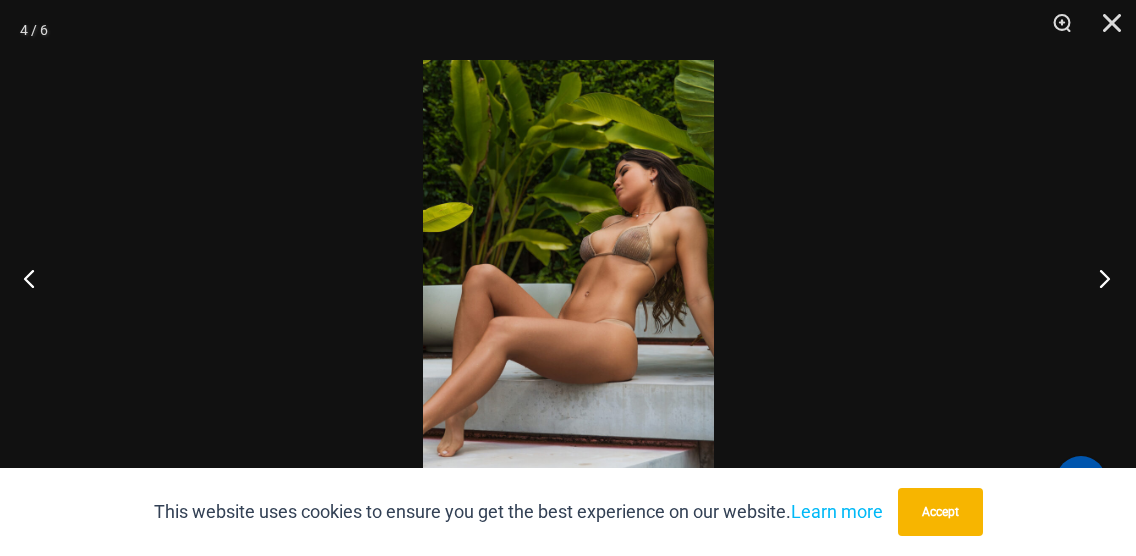 click at bounding box center (1098, 278) 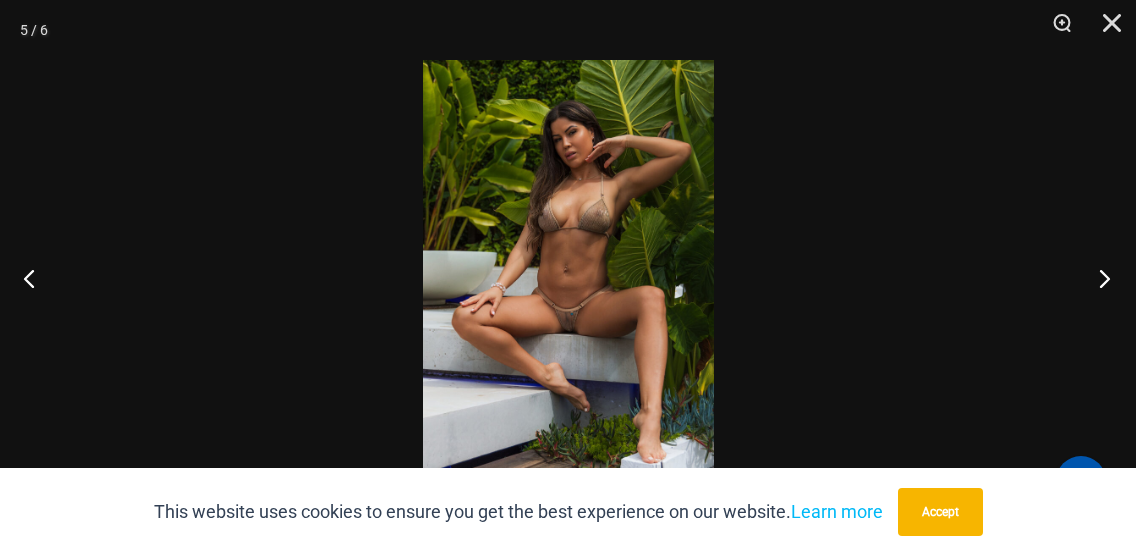 click at bounding box center (1098, 278) 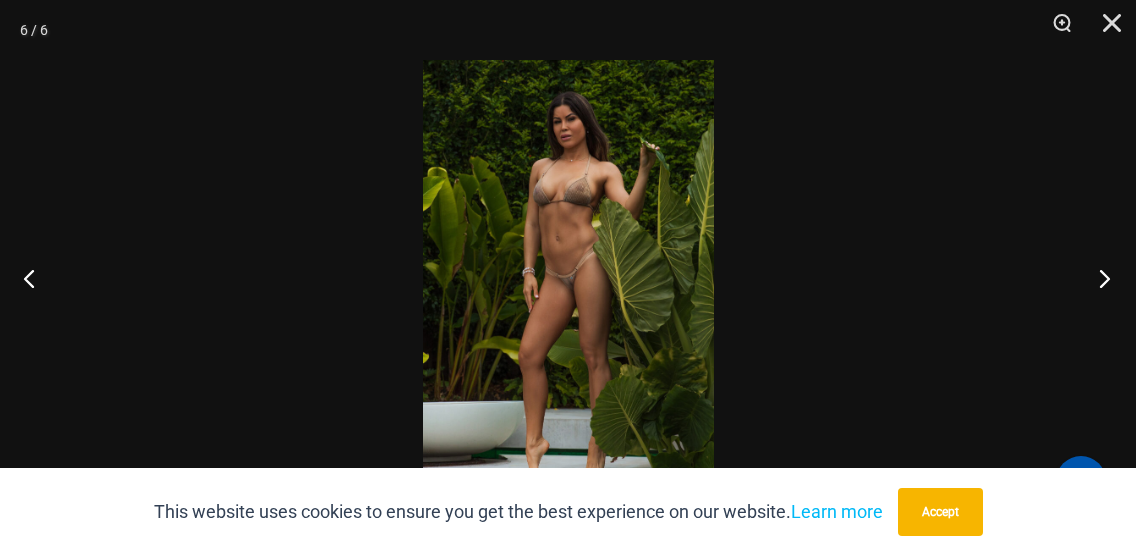 click at bounding box center [1098, 278] 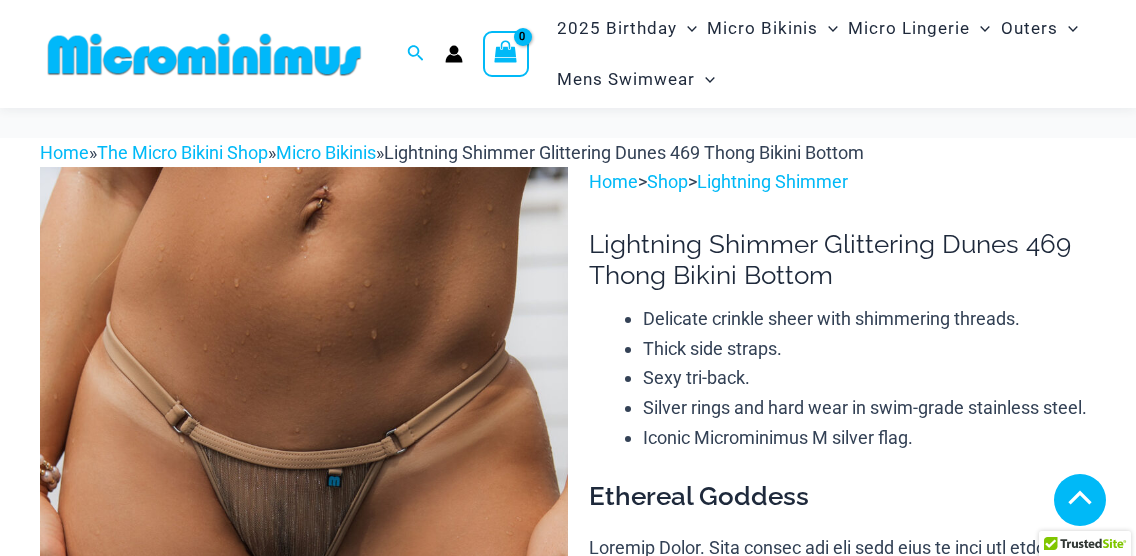 click at bounding box center (121, 1365) 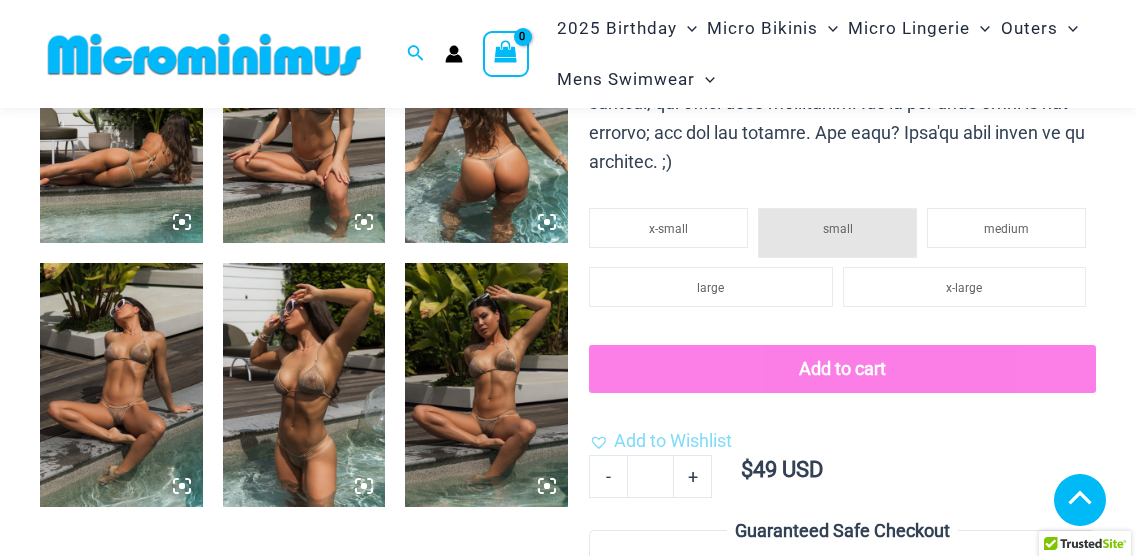 scroll, scrollTop: 980, scrollLeft: 0, axis: vertical 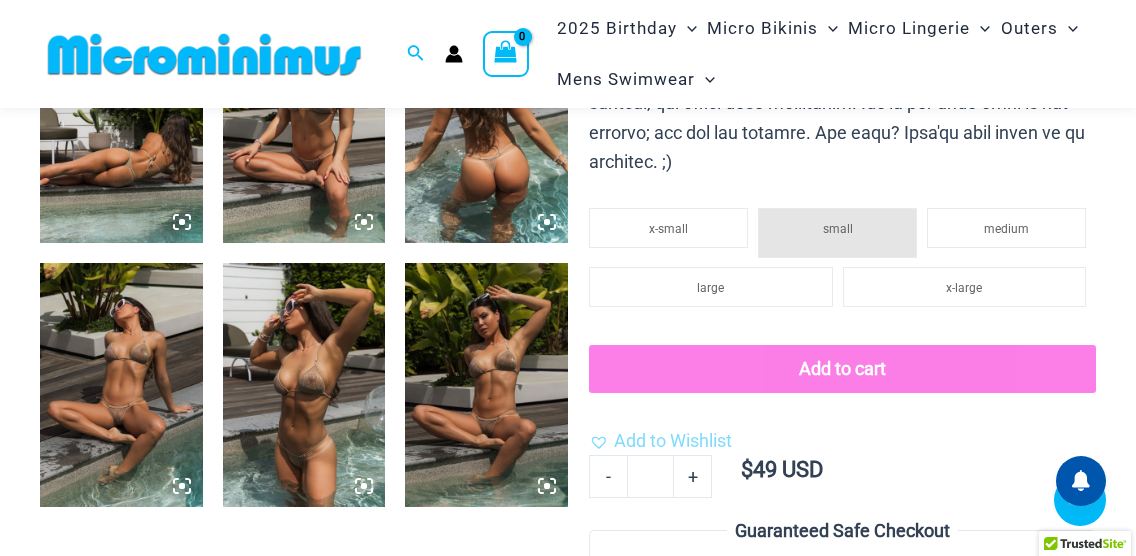 click at bounding box center (121, 385) 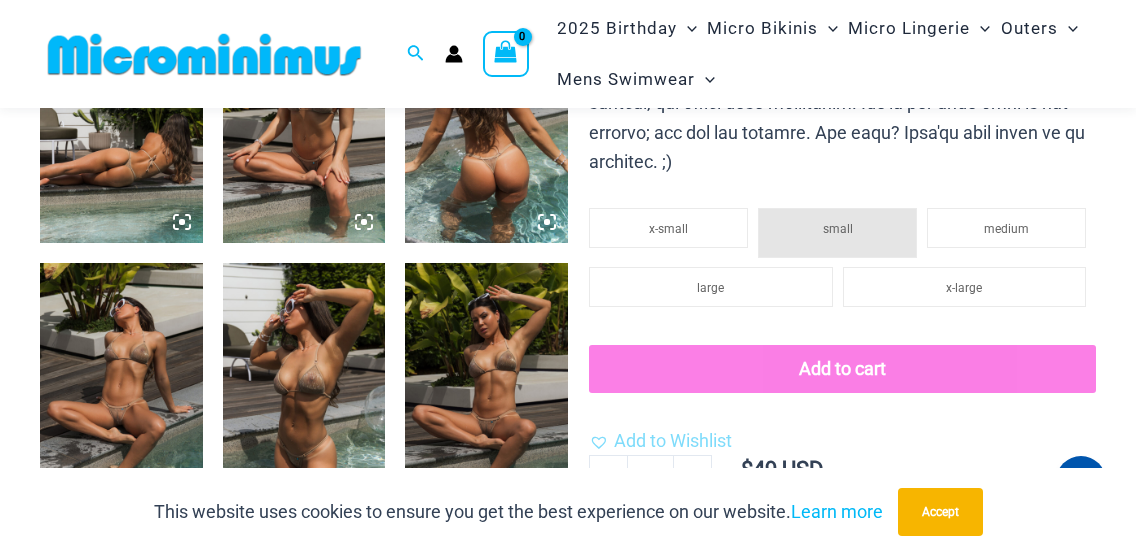 click at bounding box center (568, 278) 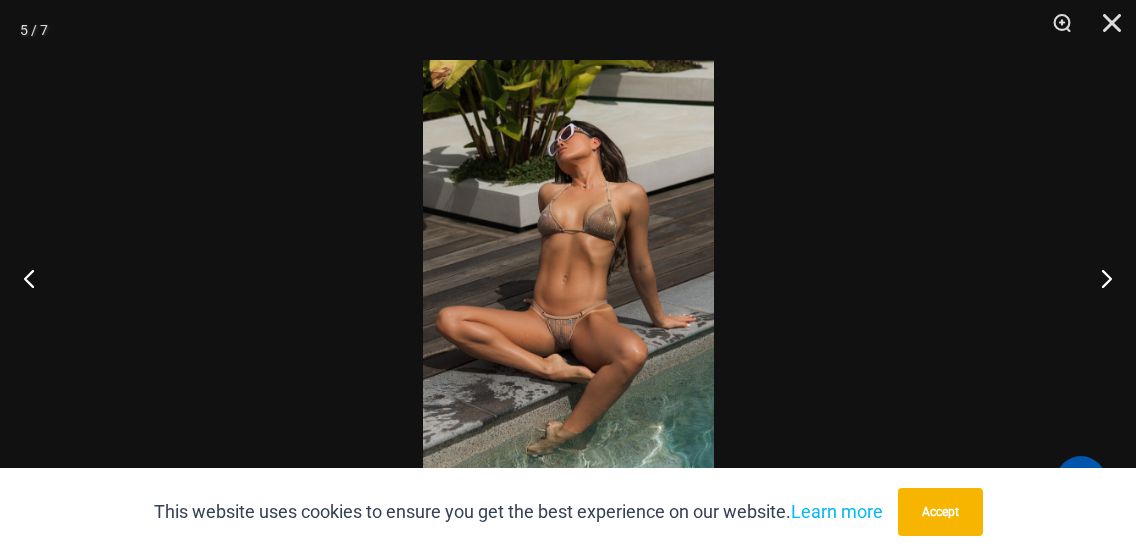 click at bounding box center (568, 278) 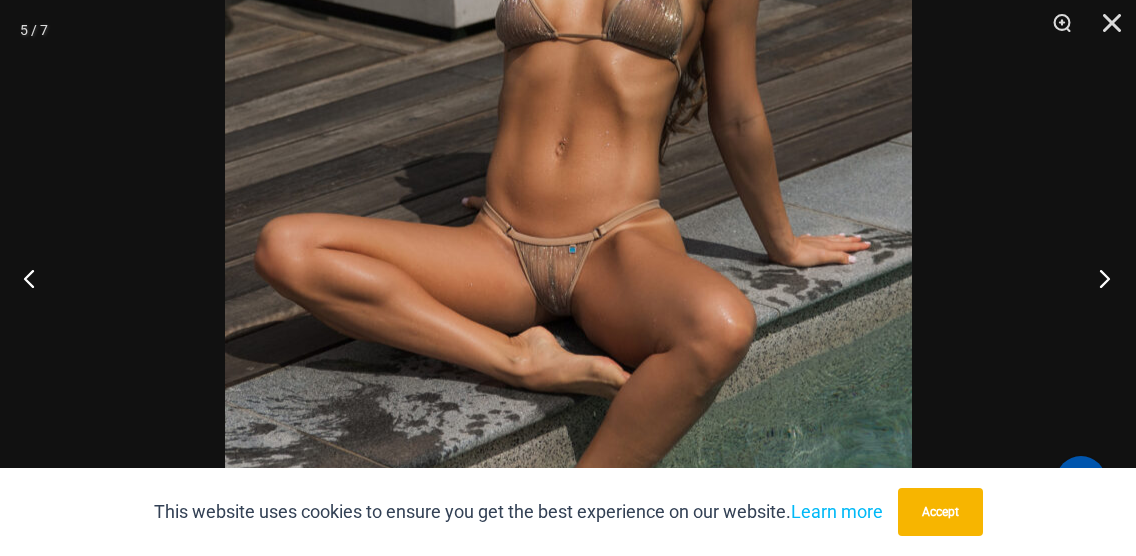 click at bounding box center (1098, 278) 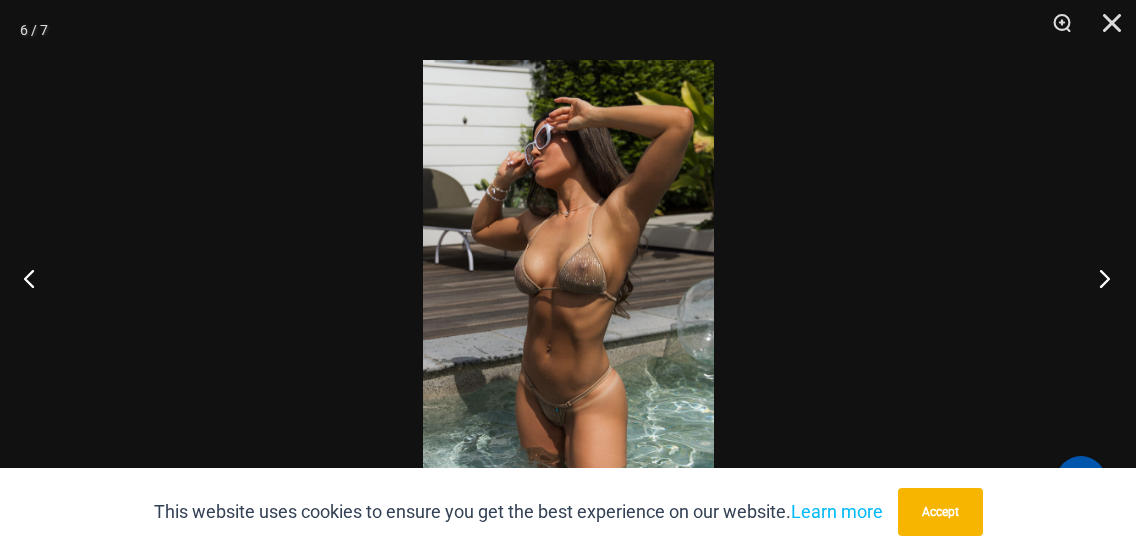 click at bounding box center (1098, 278) 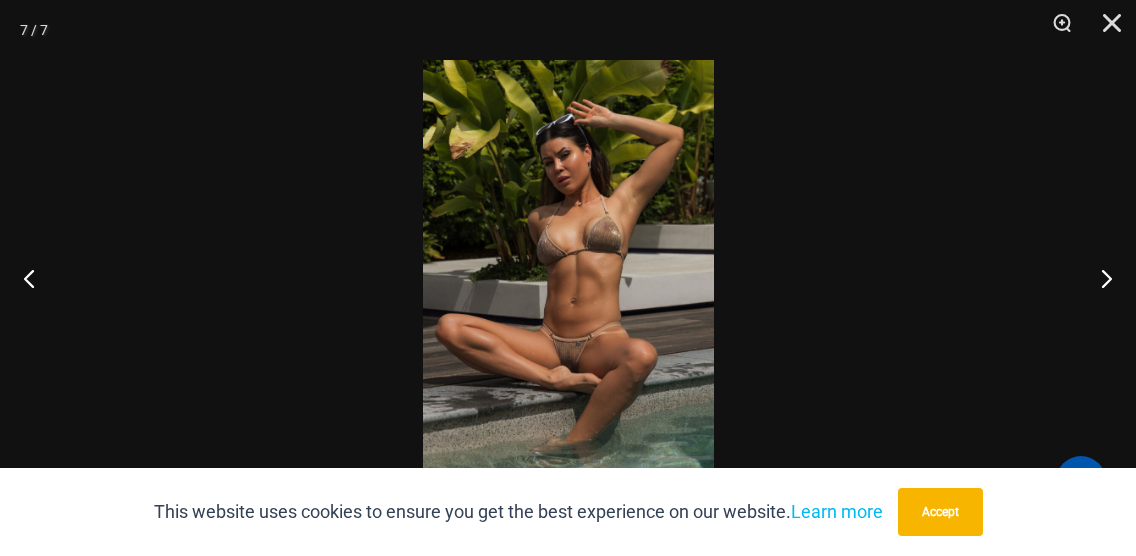 click at bounding box center (568, 278) 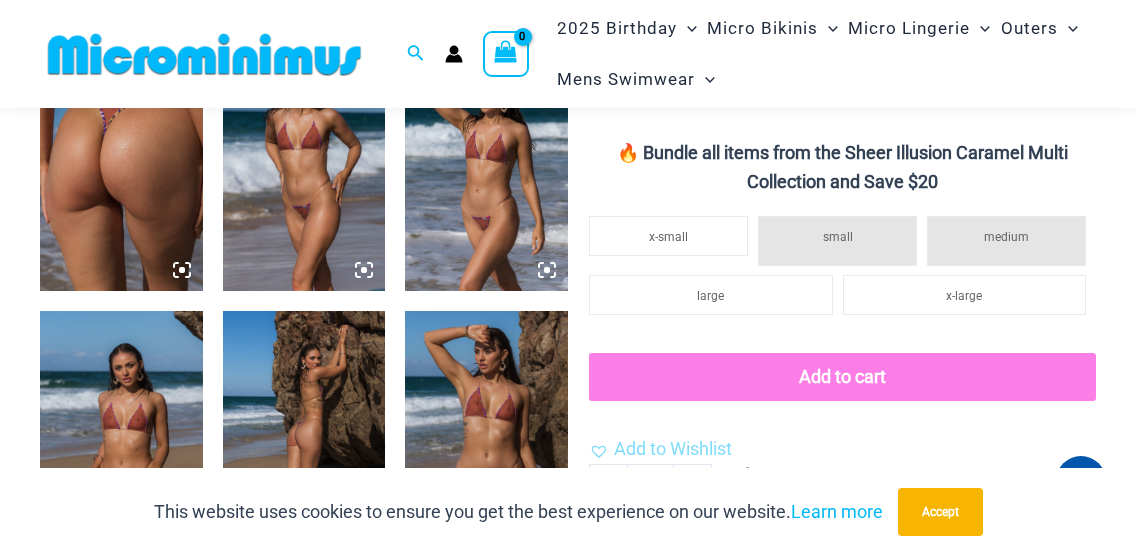 scroll, scrollTop: 980, scrollLeft: 0, axis: vertical 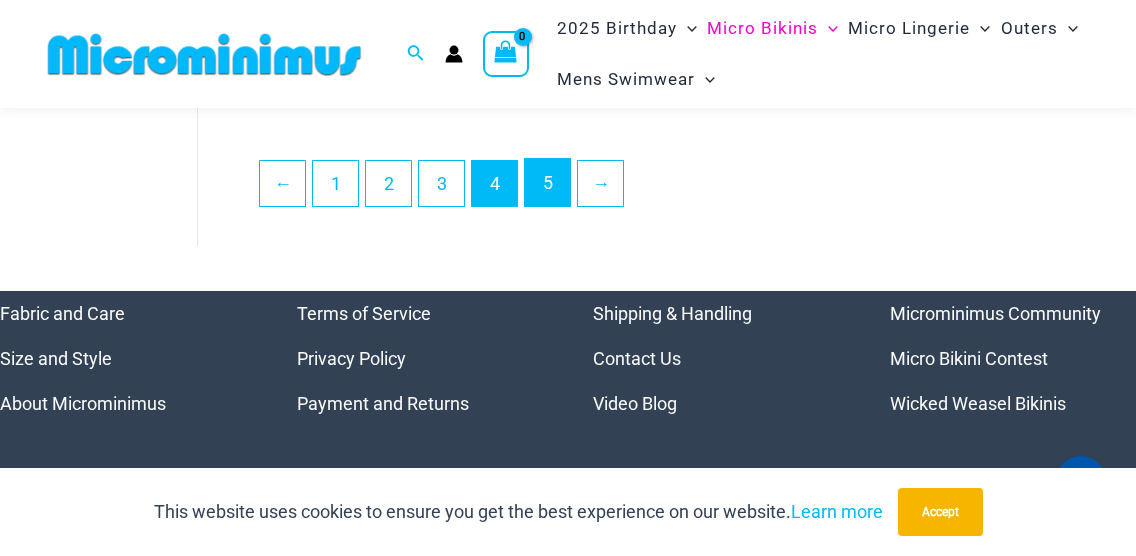 click on "5" at bounding box center (547, 182) 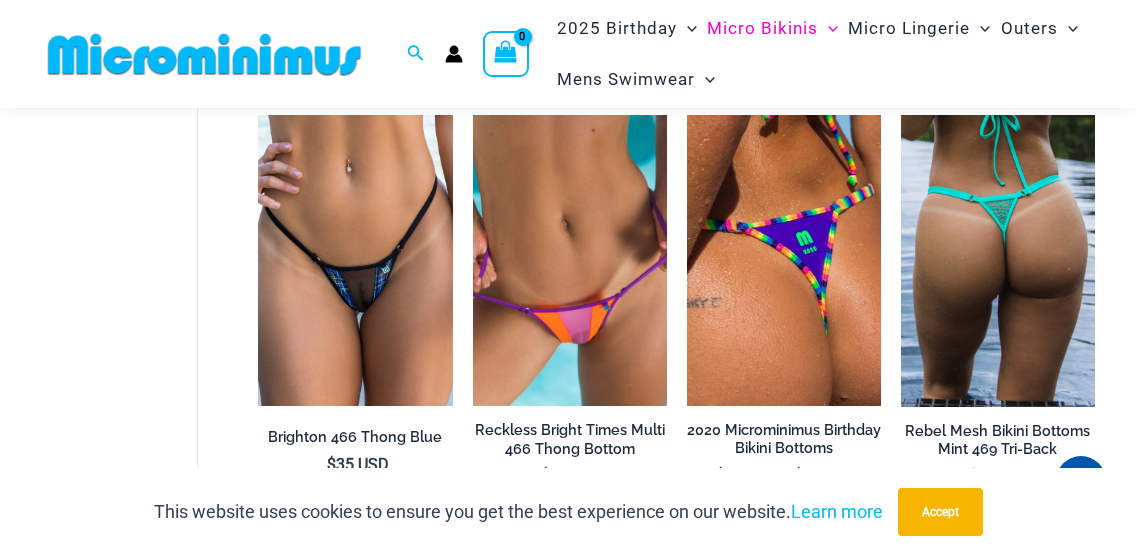 scroll, scrollTop: 2133, scrollLeft: 0, axis: vertical 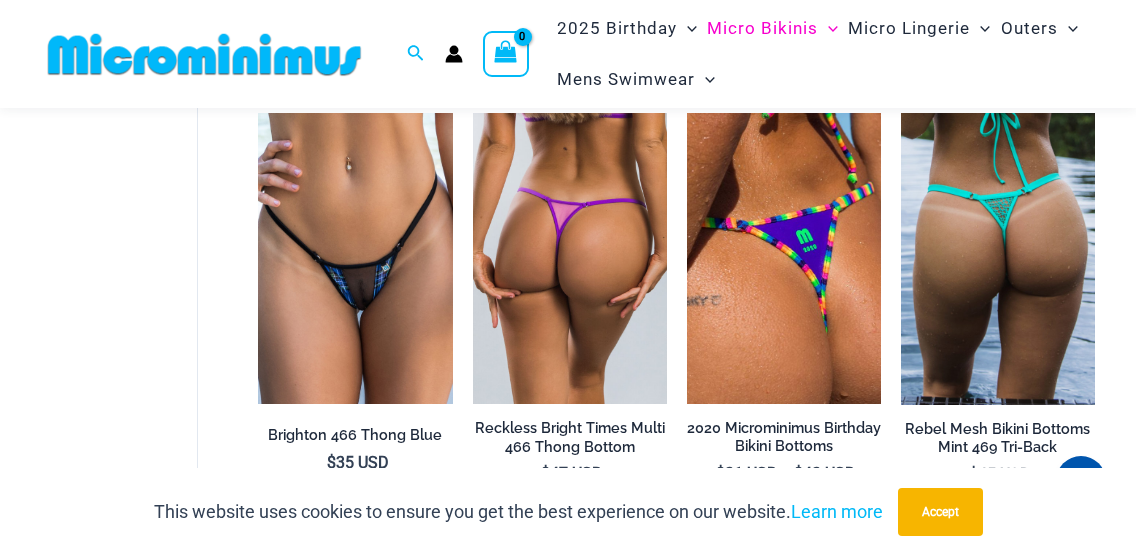 click at bounding box center (570, 258) 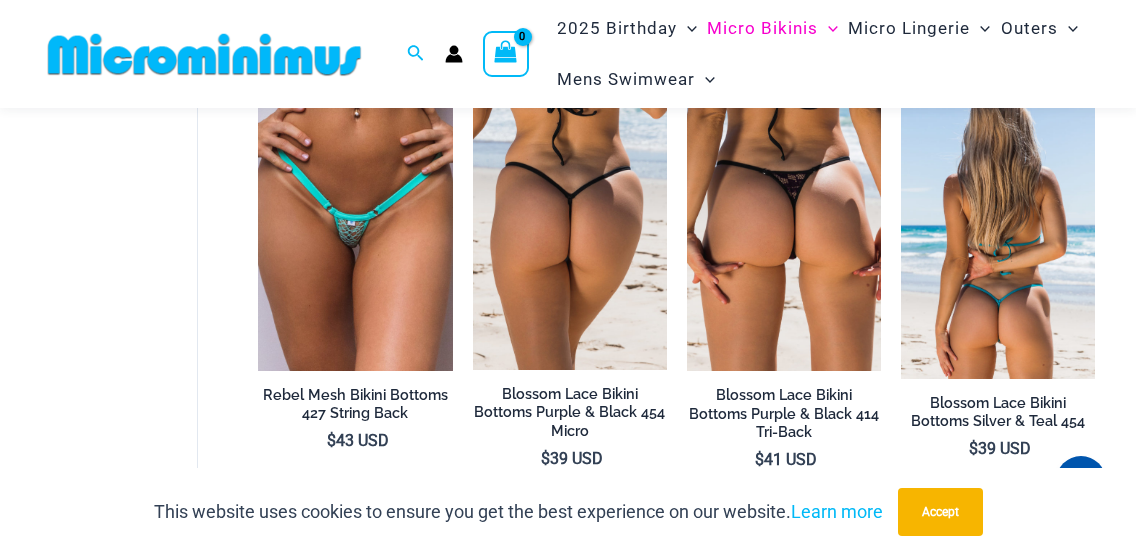 scroll, scrollTop: 2666, scrollLeft: 0, axis: vertical 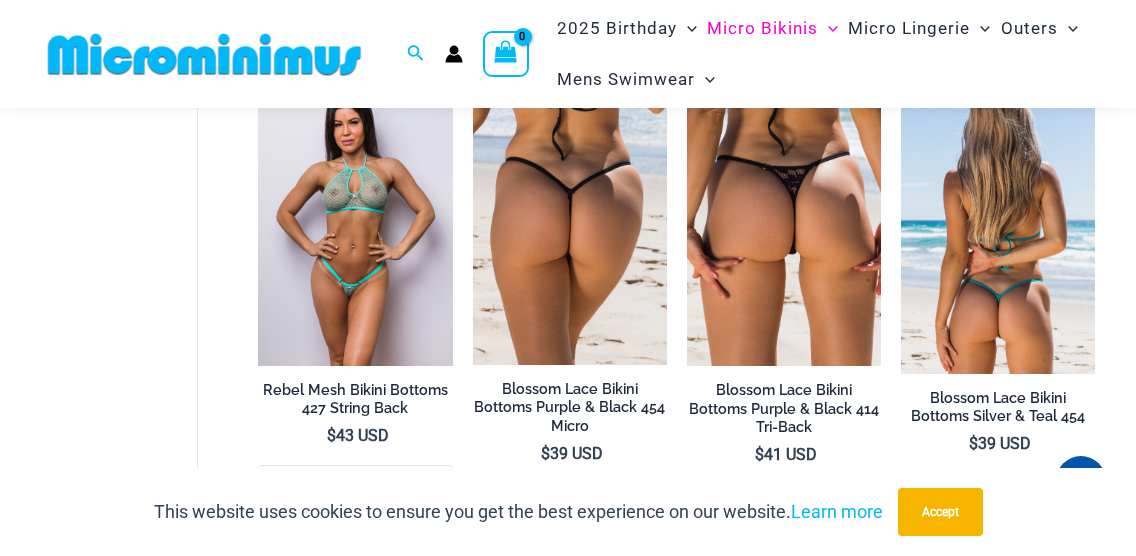 click at bounding box center [355, 221] 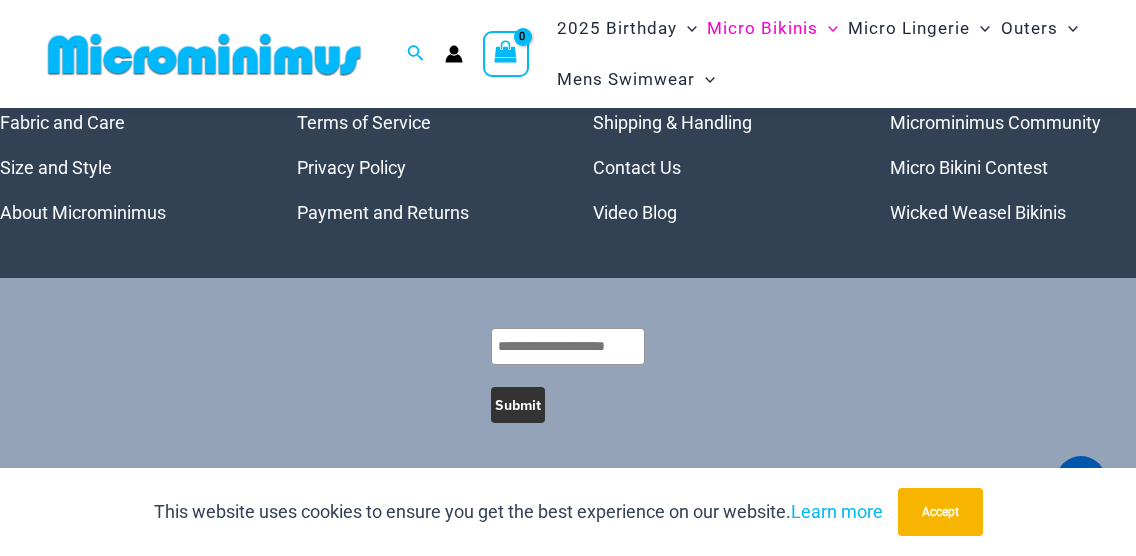scroll, scrollTop: 3804, scrollLeft: 0, axis: vertical 